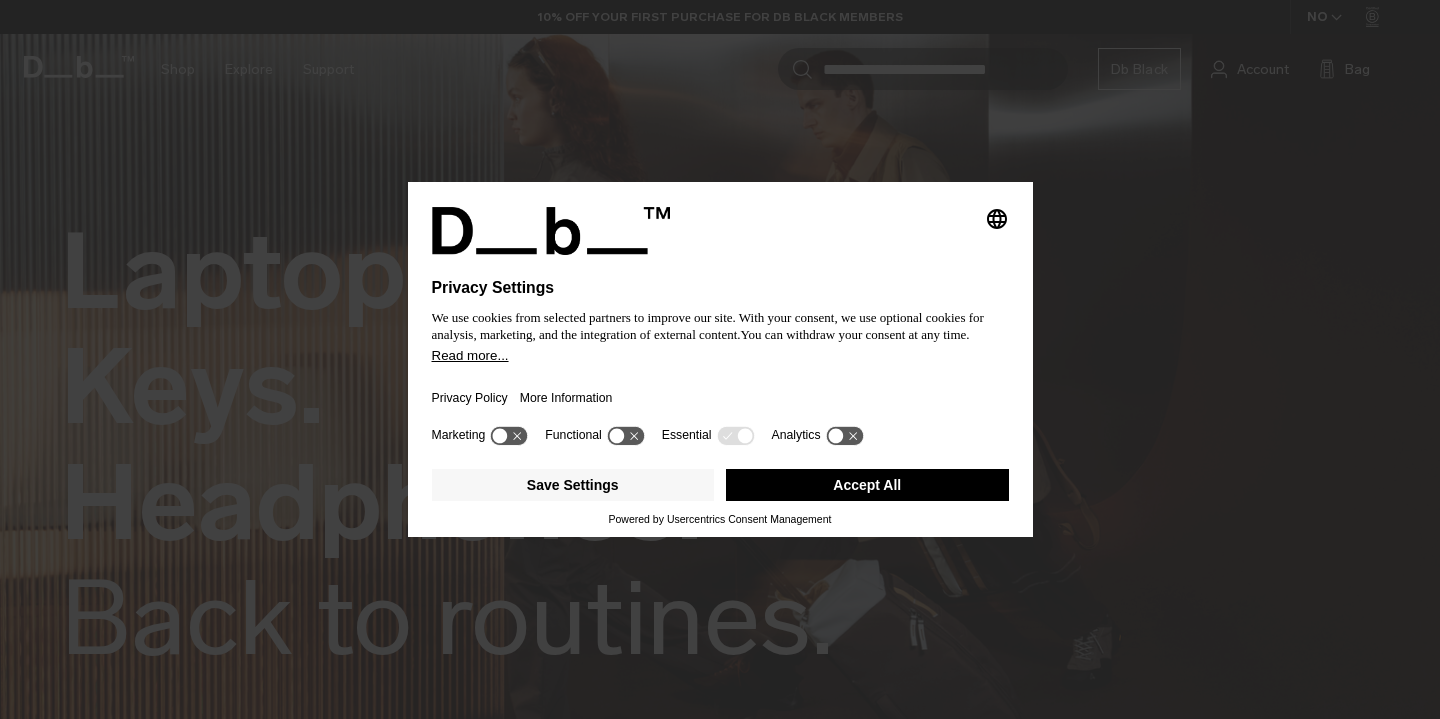 scroll, scrollTop: 0, scrollLeft: 0, axis: both 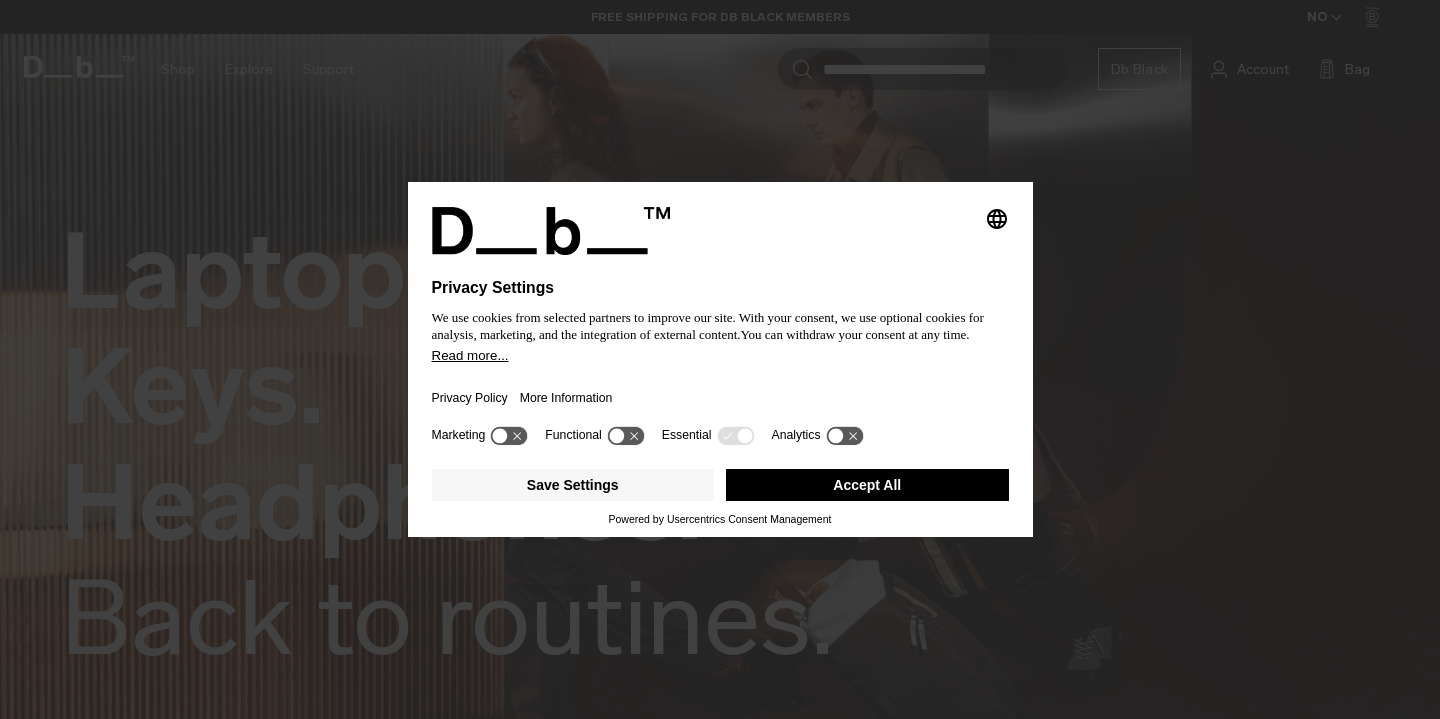 click on "Accept All" at bounding box center [867, 485] 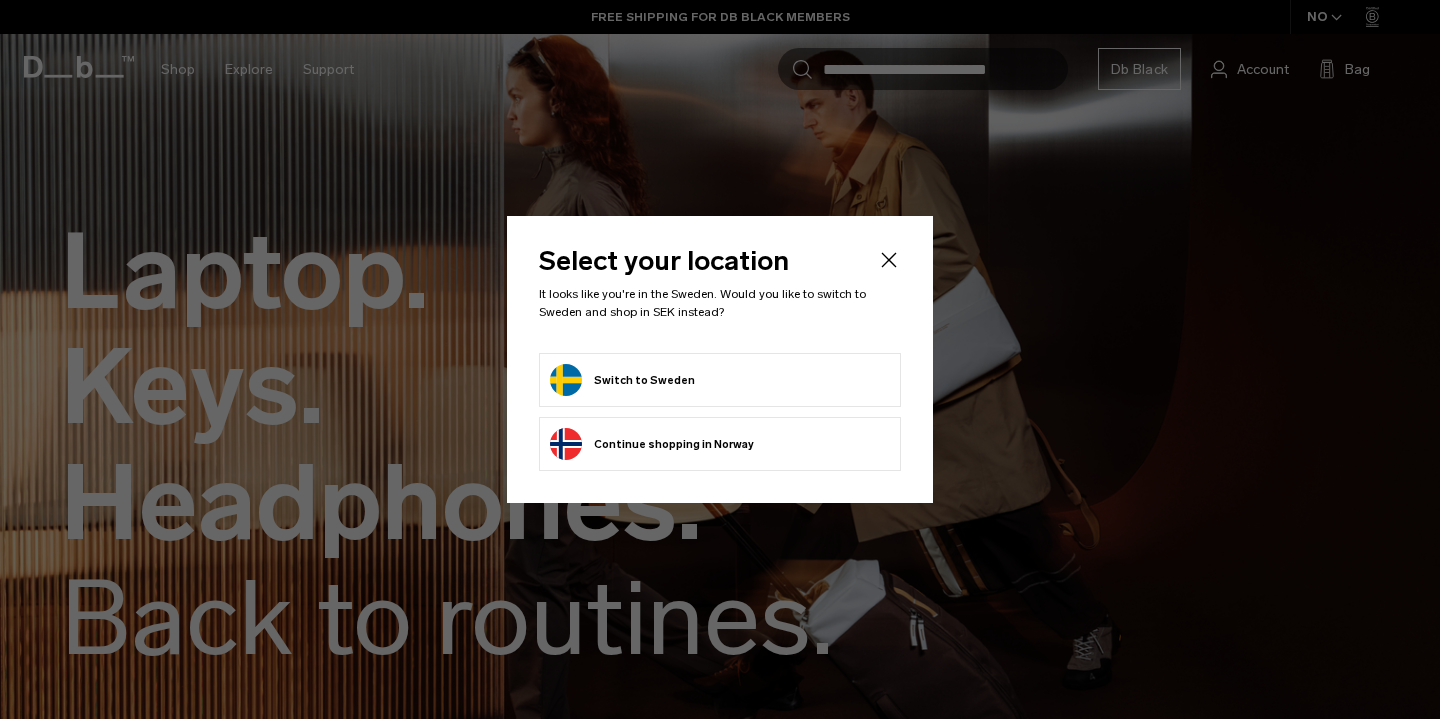 click on "Switch to Sweden" at bounding box center [720, 380] 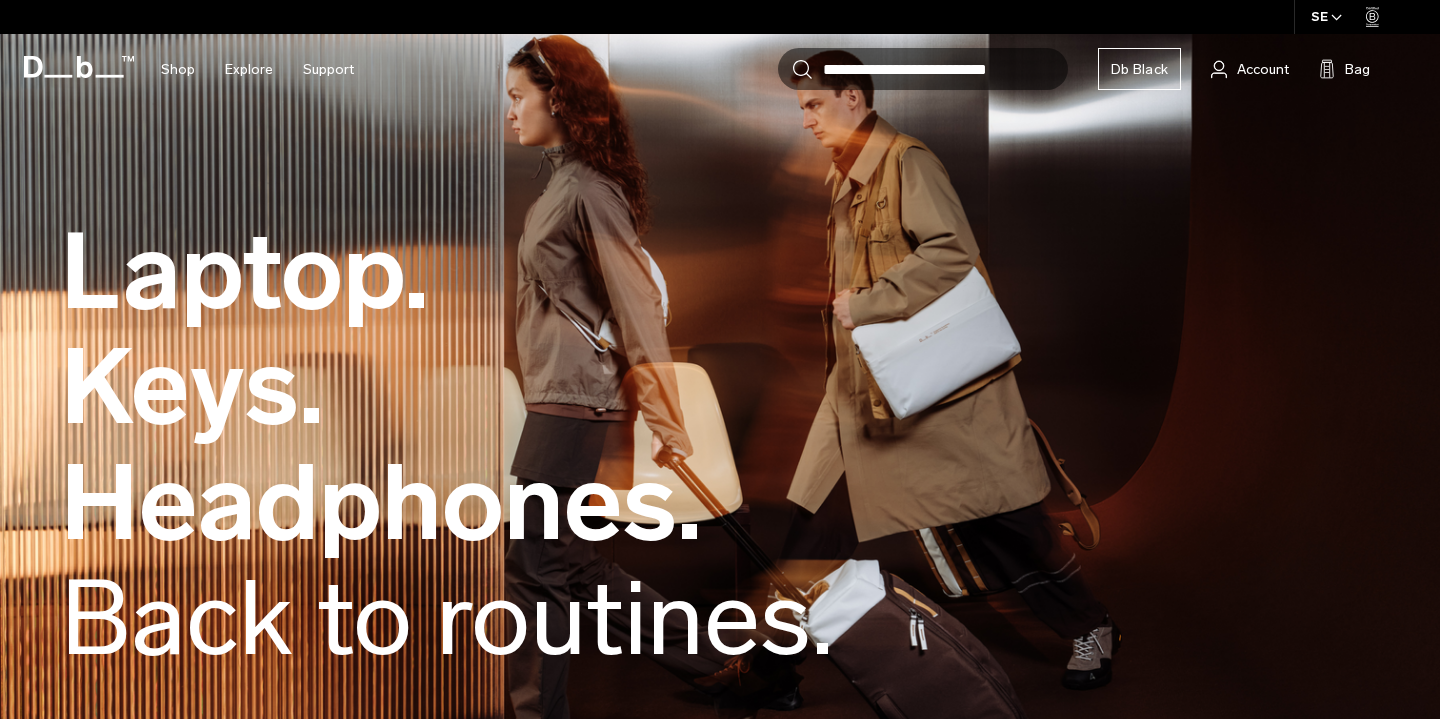 scroll, scrollTop: 0, scrollLeft: 0, axis: both 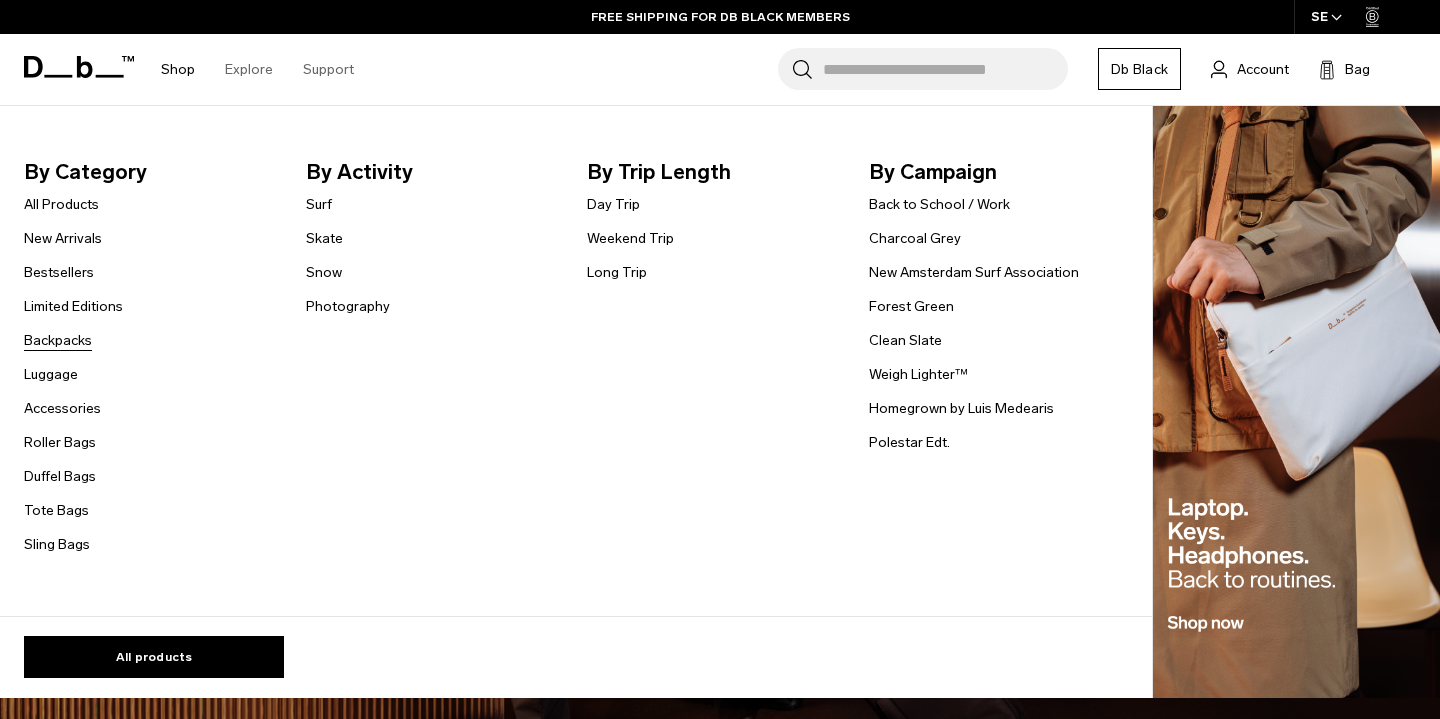 click on "Backpacks" at bounding box center [58, 340] 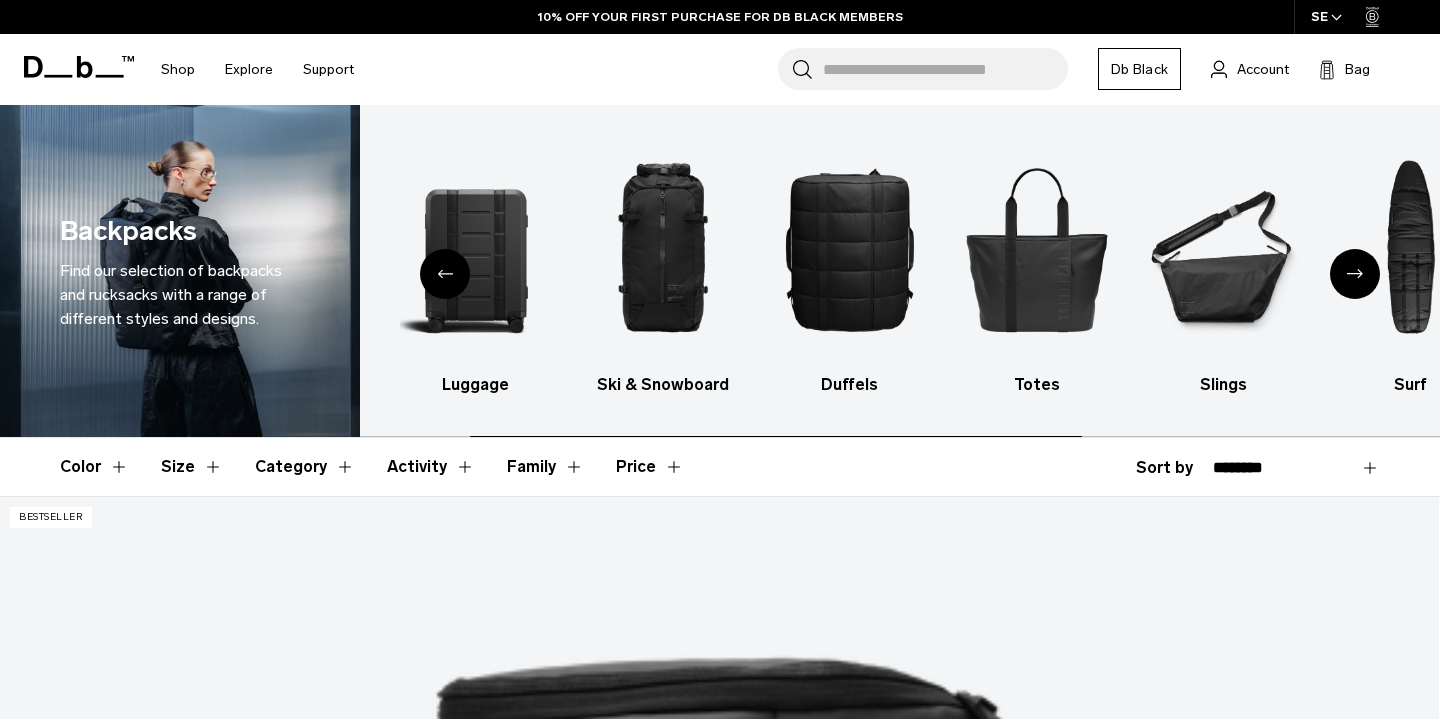 scroll, scrollTop: 0, scrollLeft: 0, axis: both 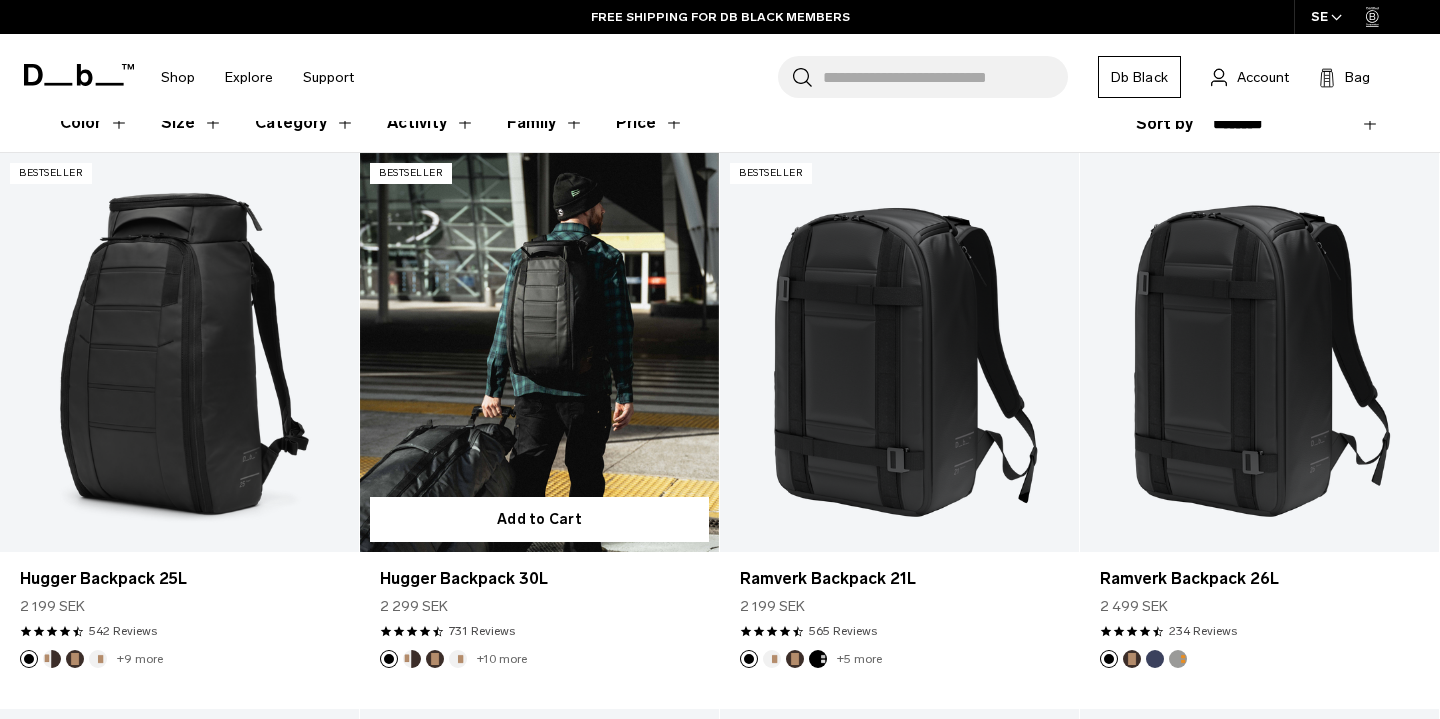 click at bounding box center (539, 352) 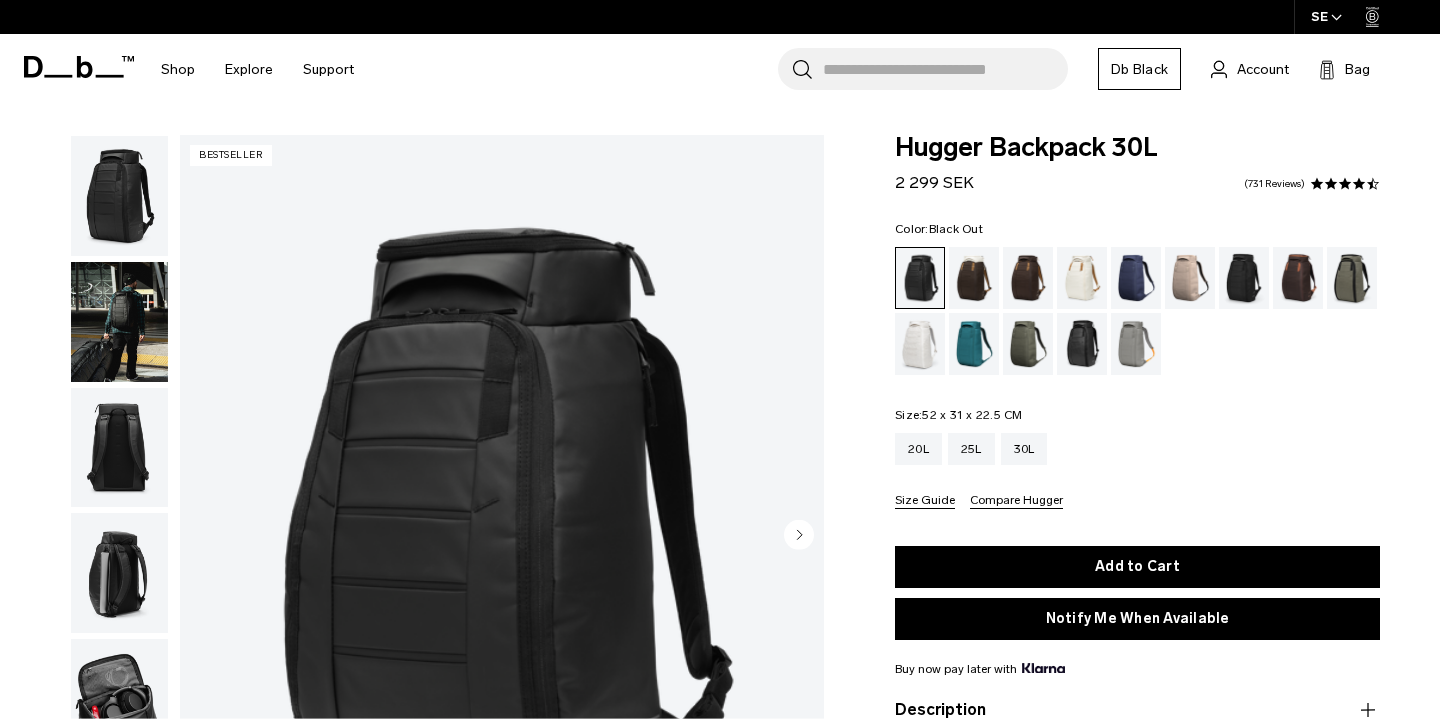scroll, scrollTop: 0, scrollLeft: 0, axis: both 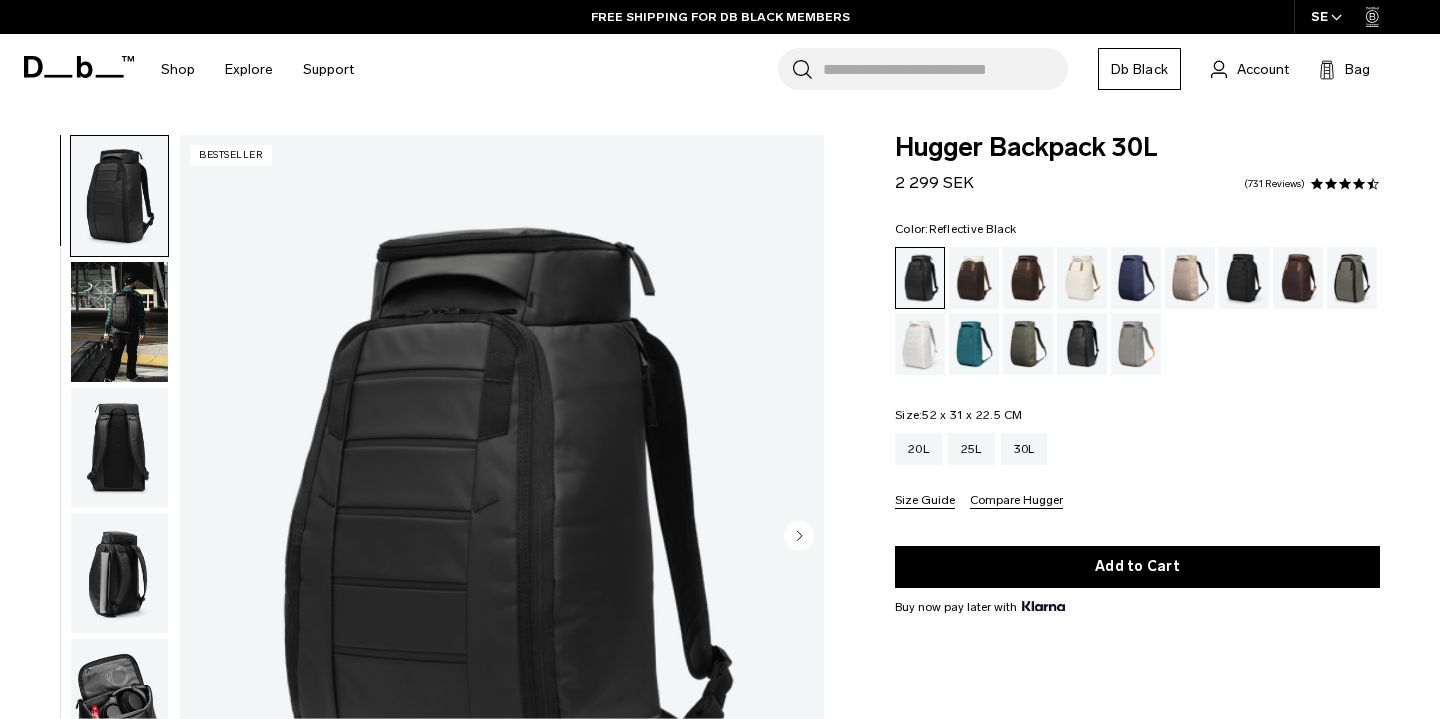 click at bounding box center (1082, 344) 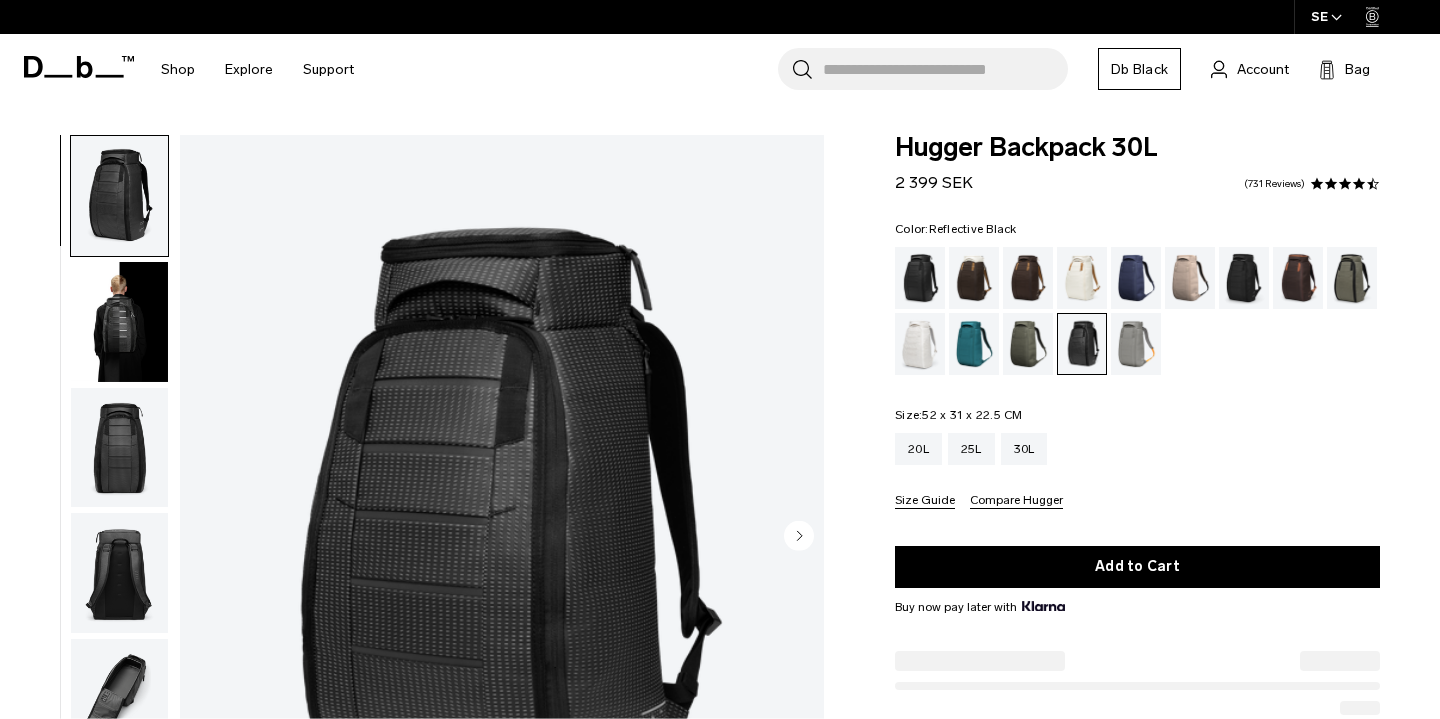 scroll, scrollTop: 0, scrollLeft: 0, axis: both 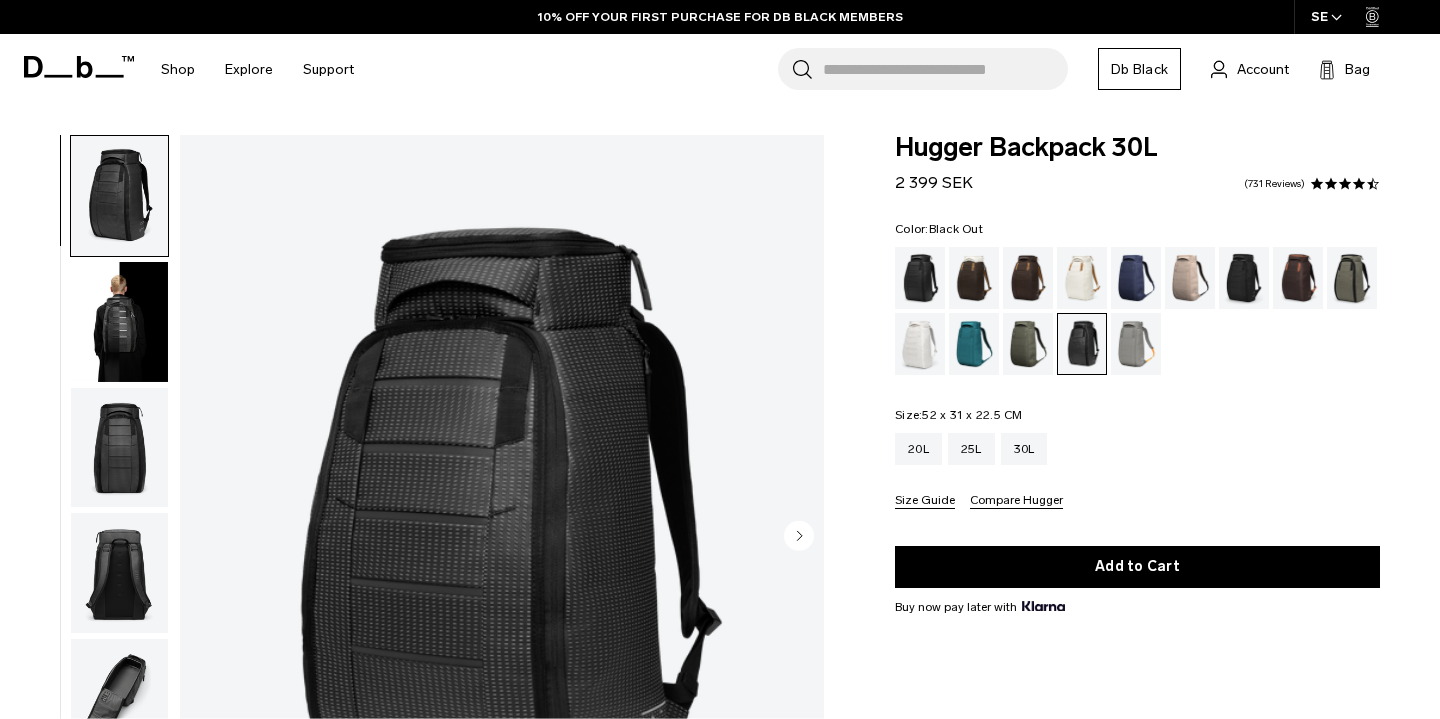 click at bounding box center [920, 278] 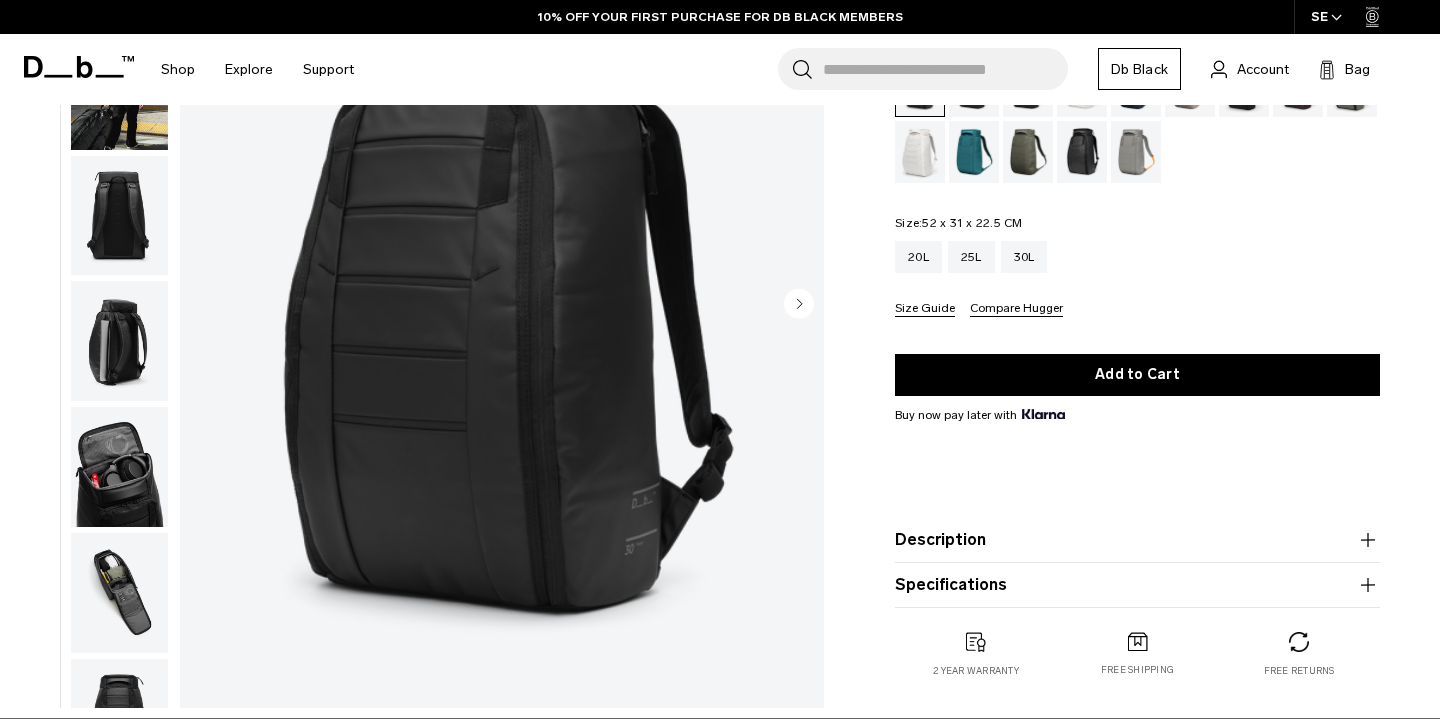 scroll, scrollTop: 232, scrollLeft: 0, axis: vertical 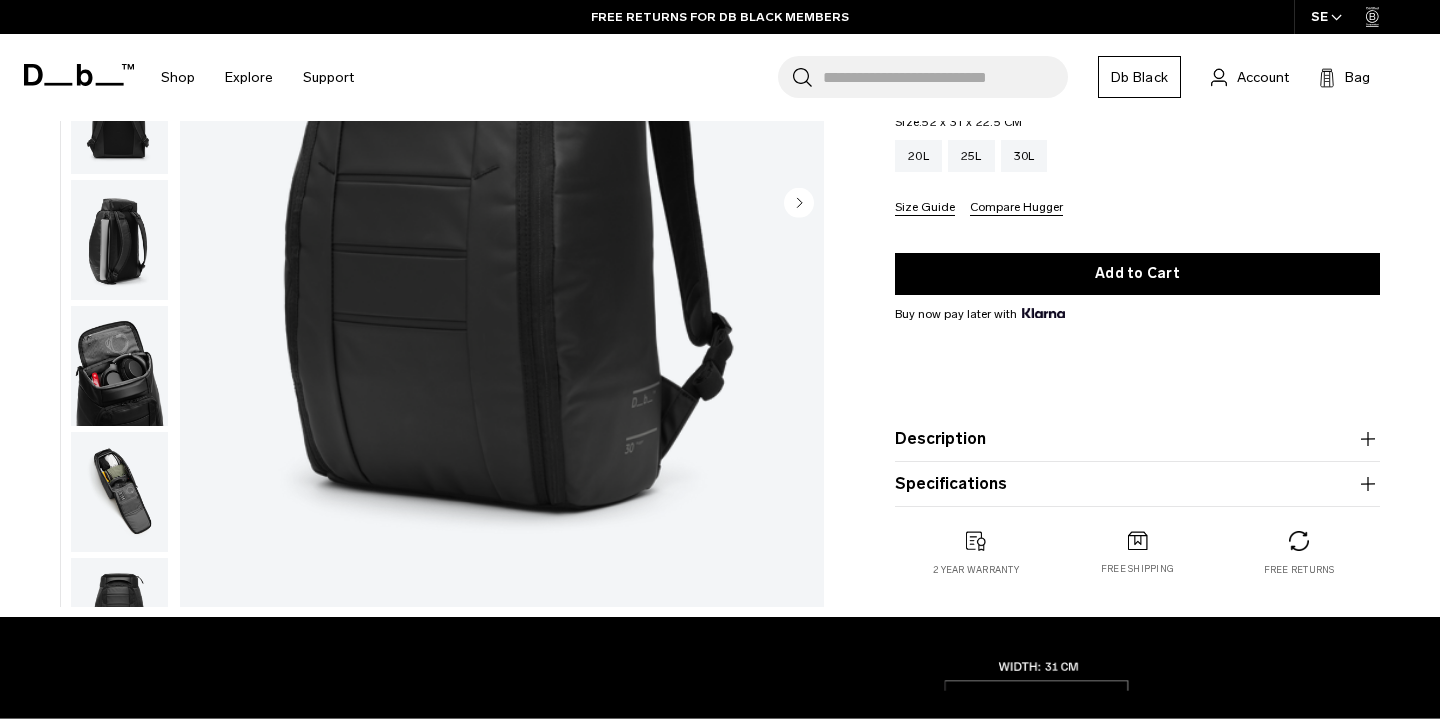 click at bounding box center (119, 366) 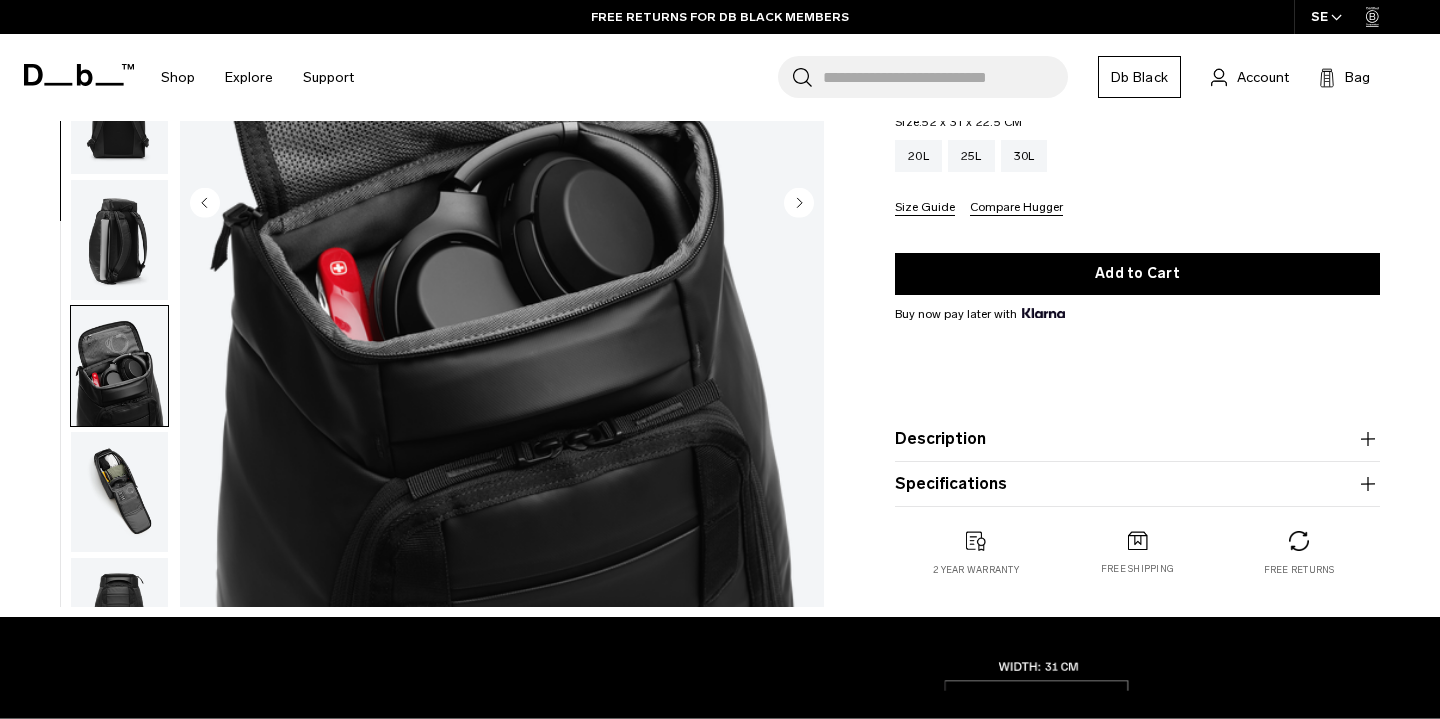 scroll, scrollTop: 464, scrollLeft: 0, axis: vertical 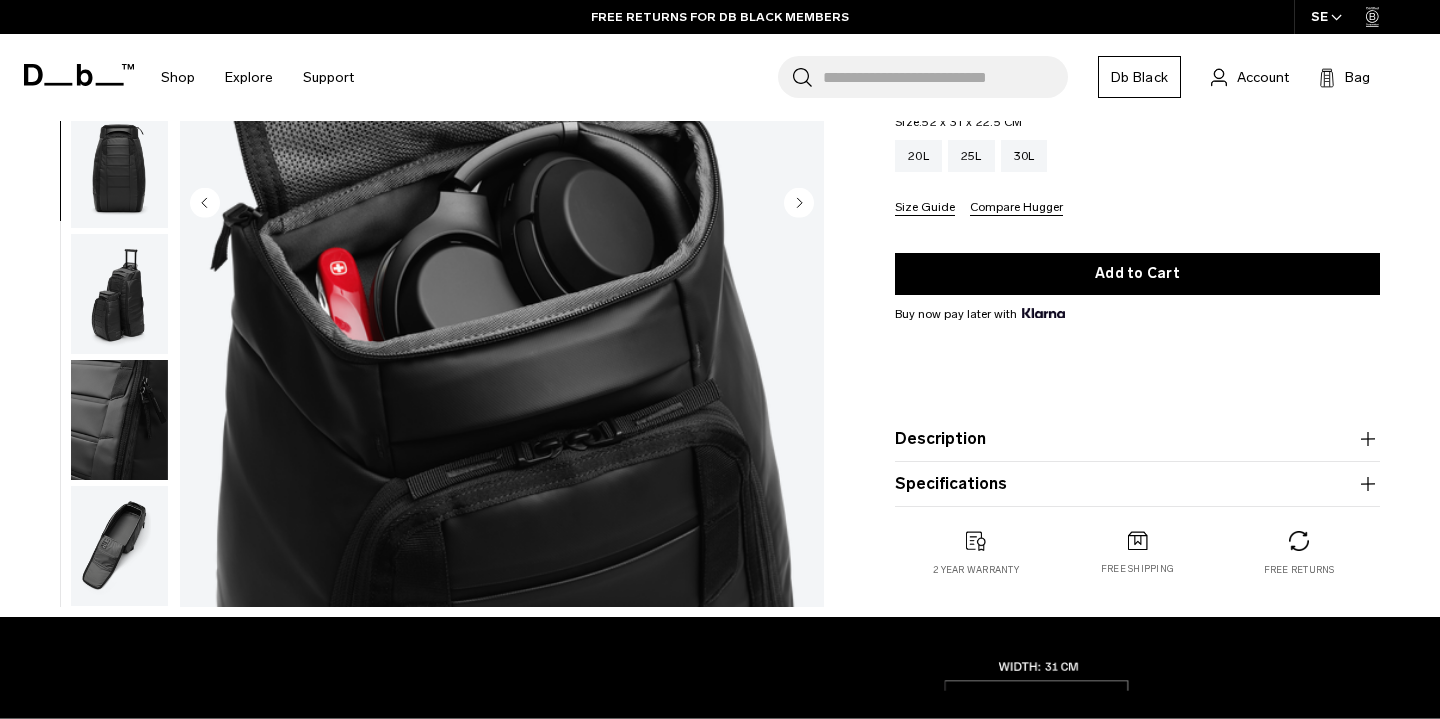 click at bounding box center (119, 420) 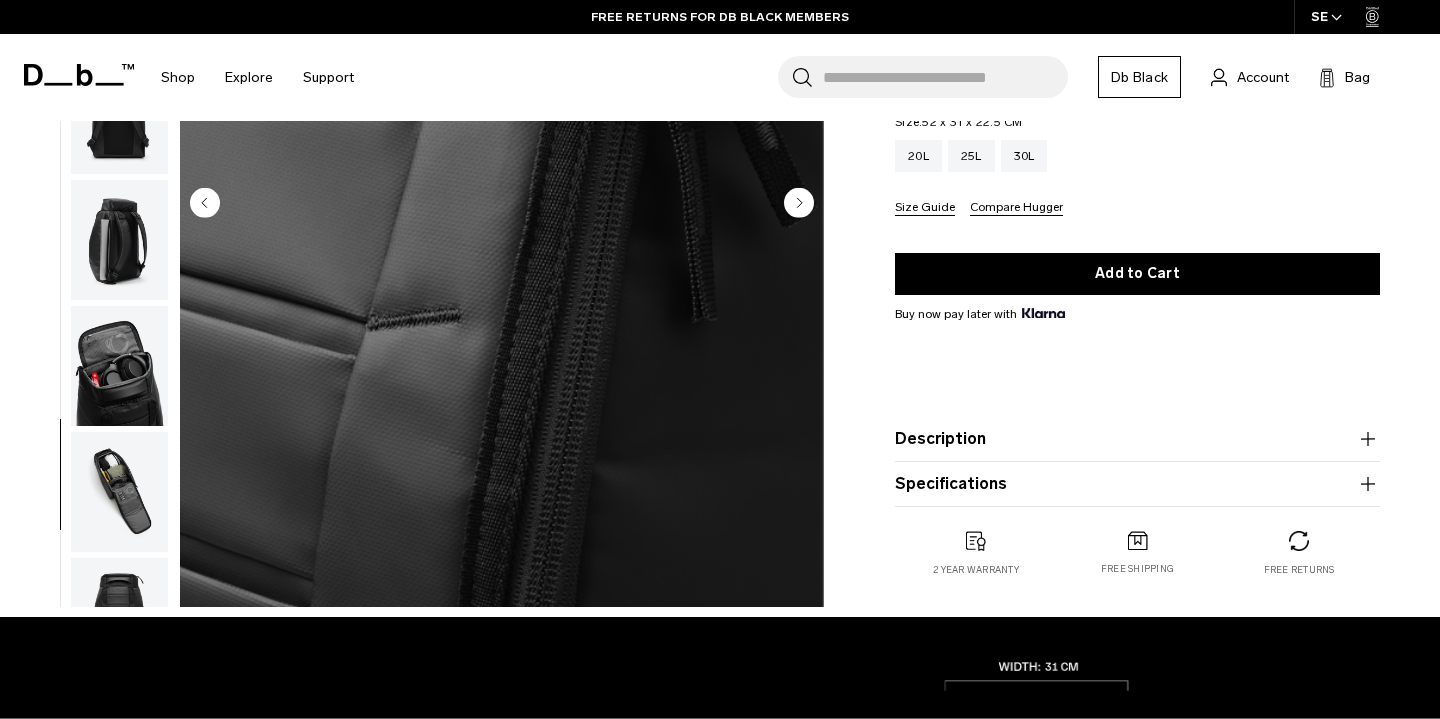 scroll, scrollTop: -1, scrollLeft: 0, axis: vertical 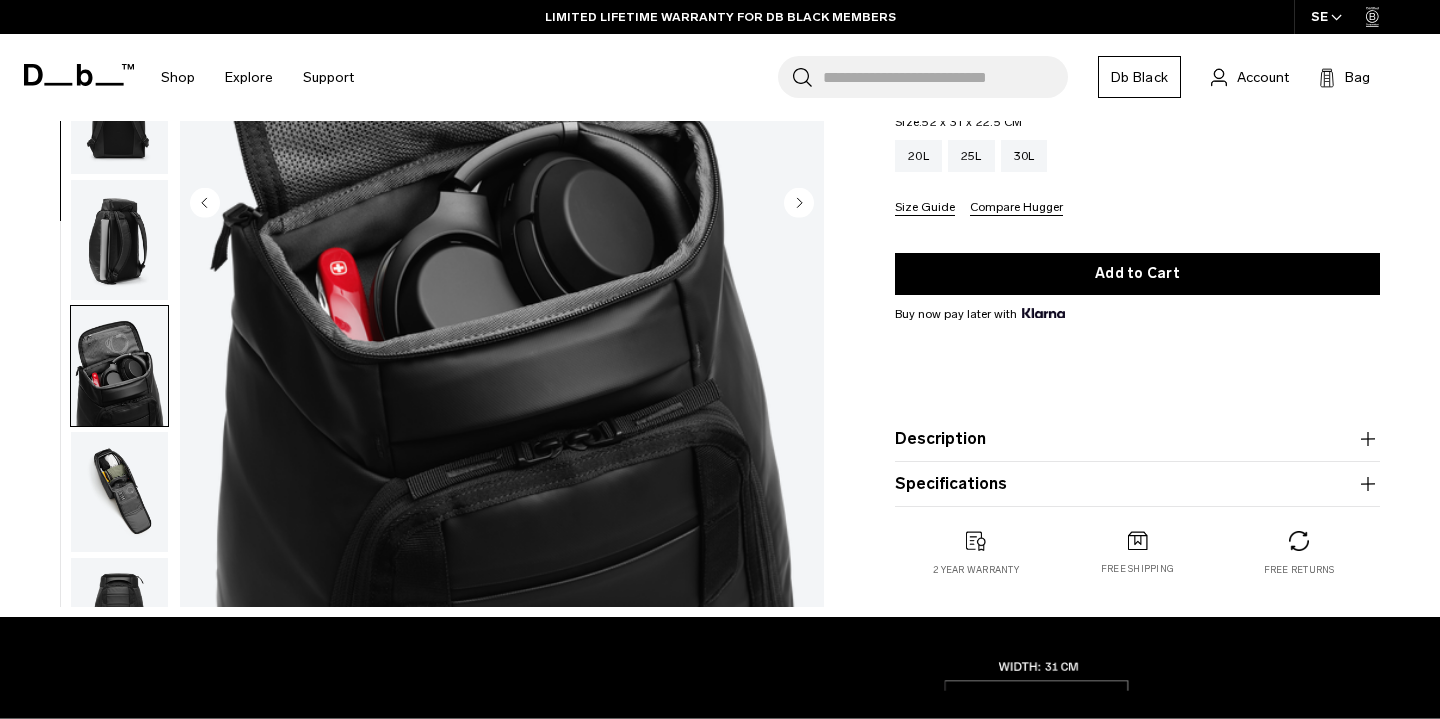 click at bounding box center (119, 240) 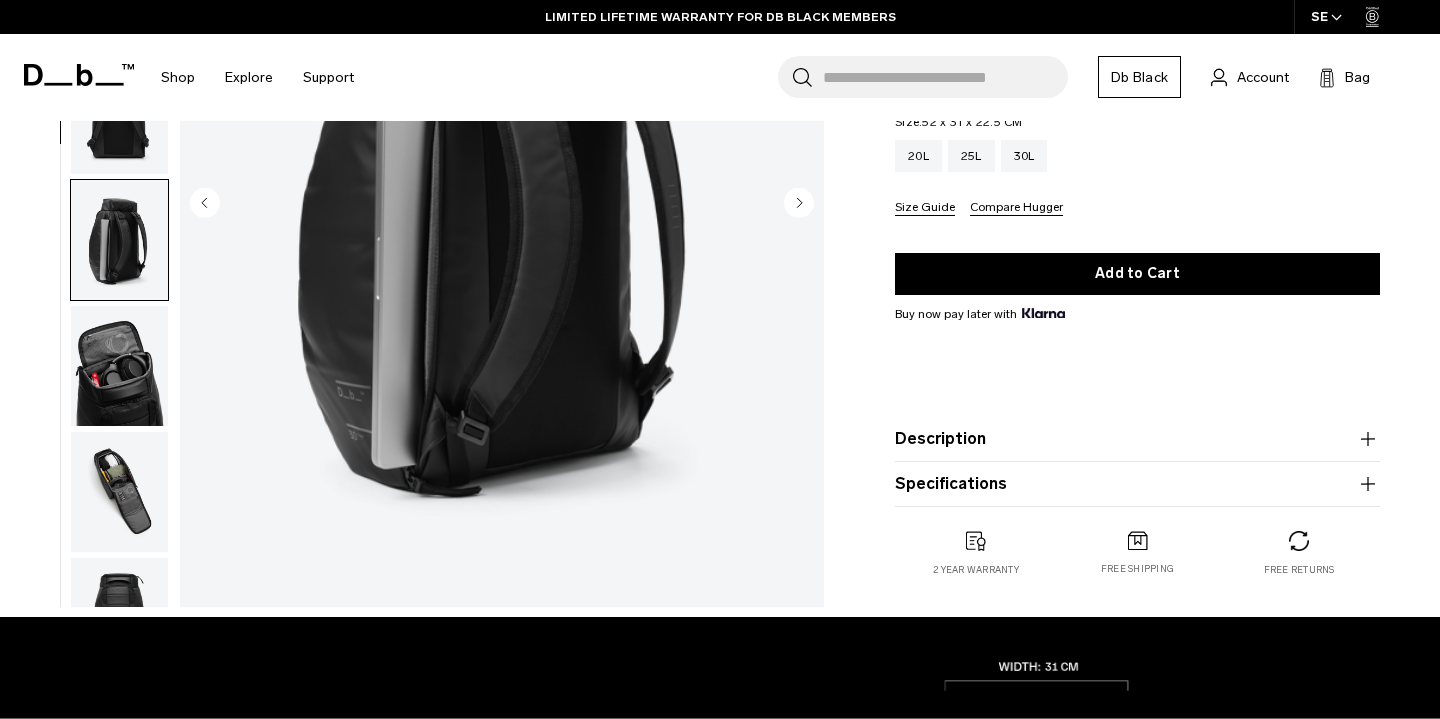 scroll, scrollTop: 0, scrollLeft: 0, axis: both 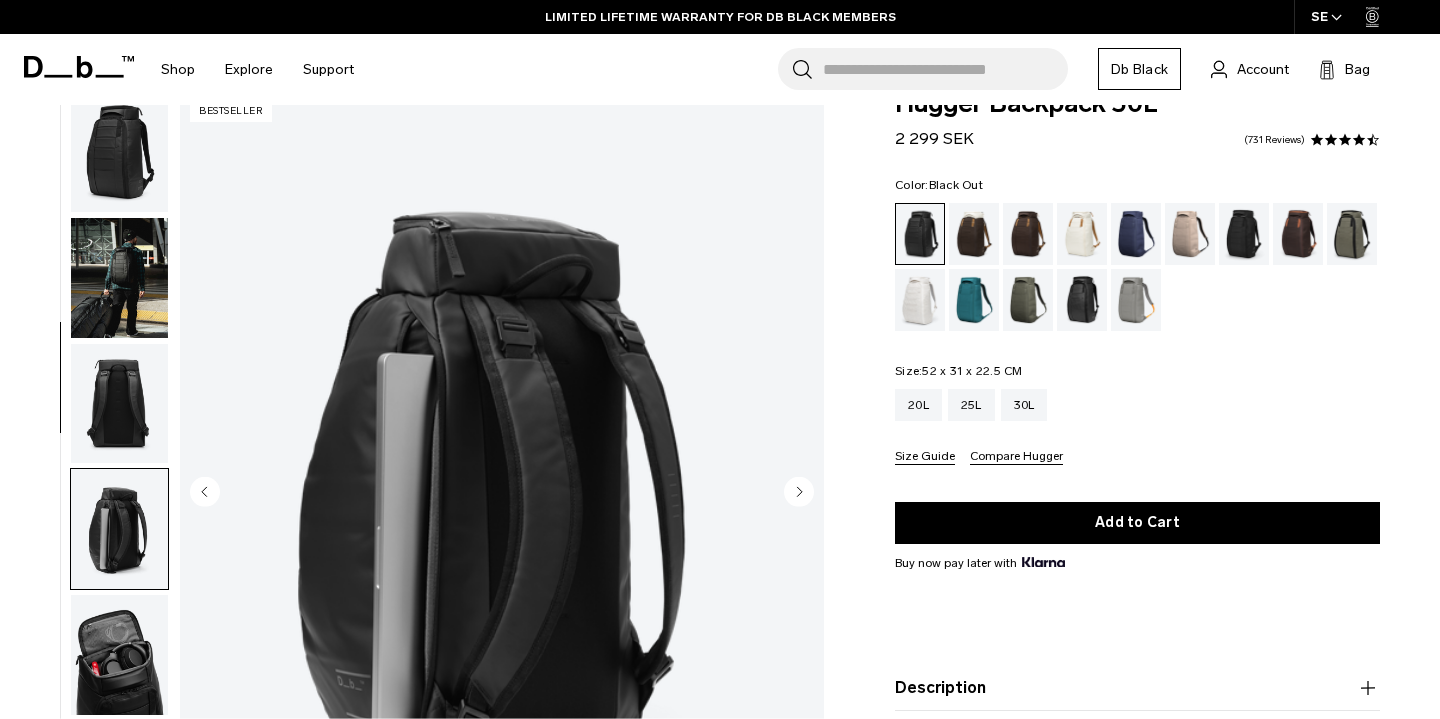 click 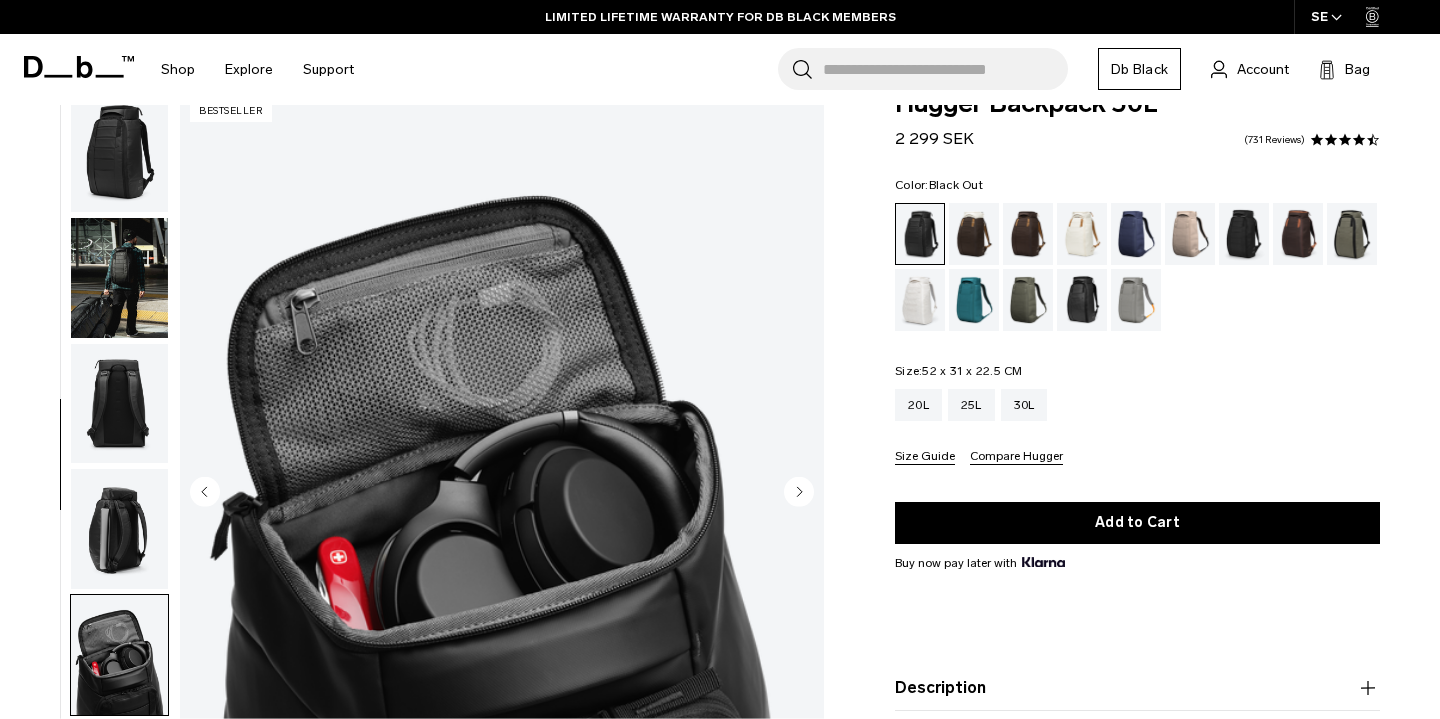 scroll, scrollTop: 464, scrollLeft: 0, axis: vertical 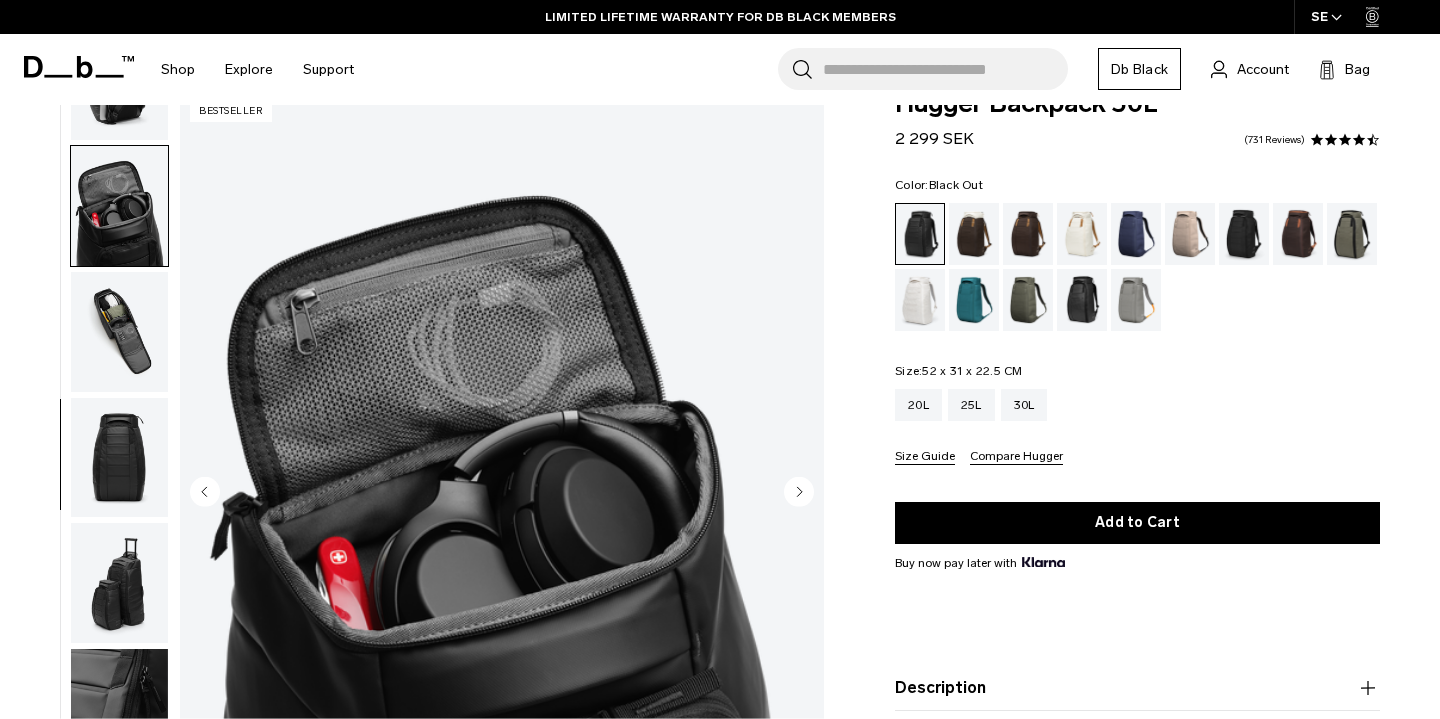 click 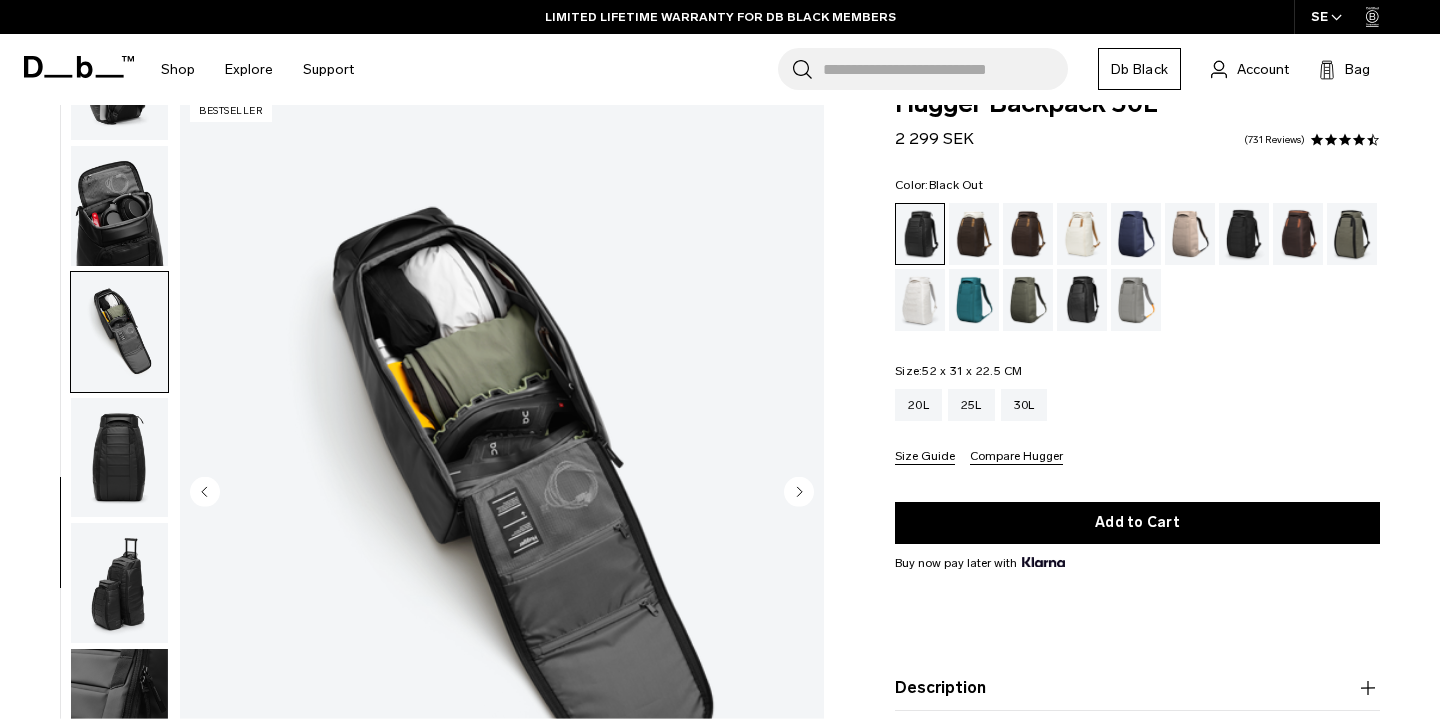 click 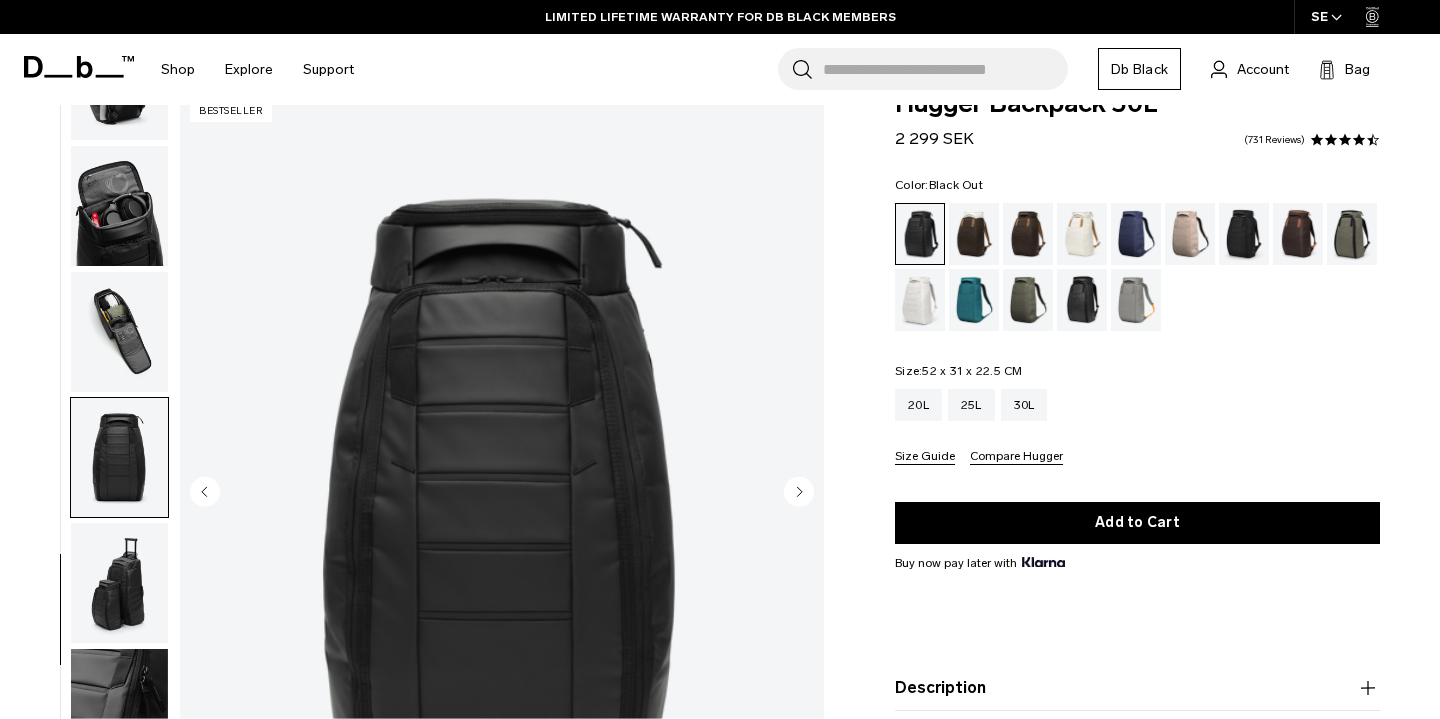 click 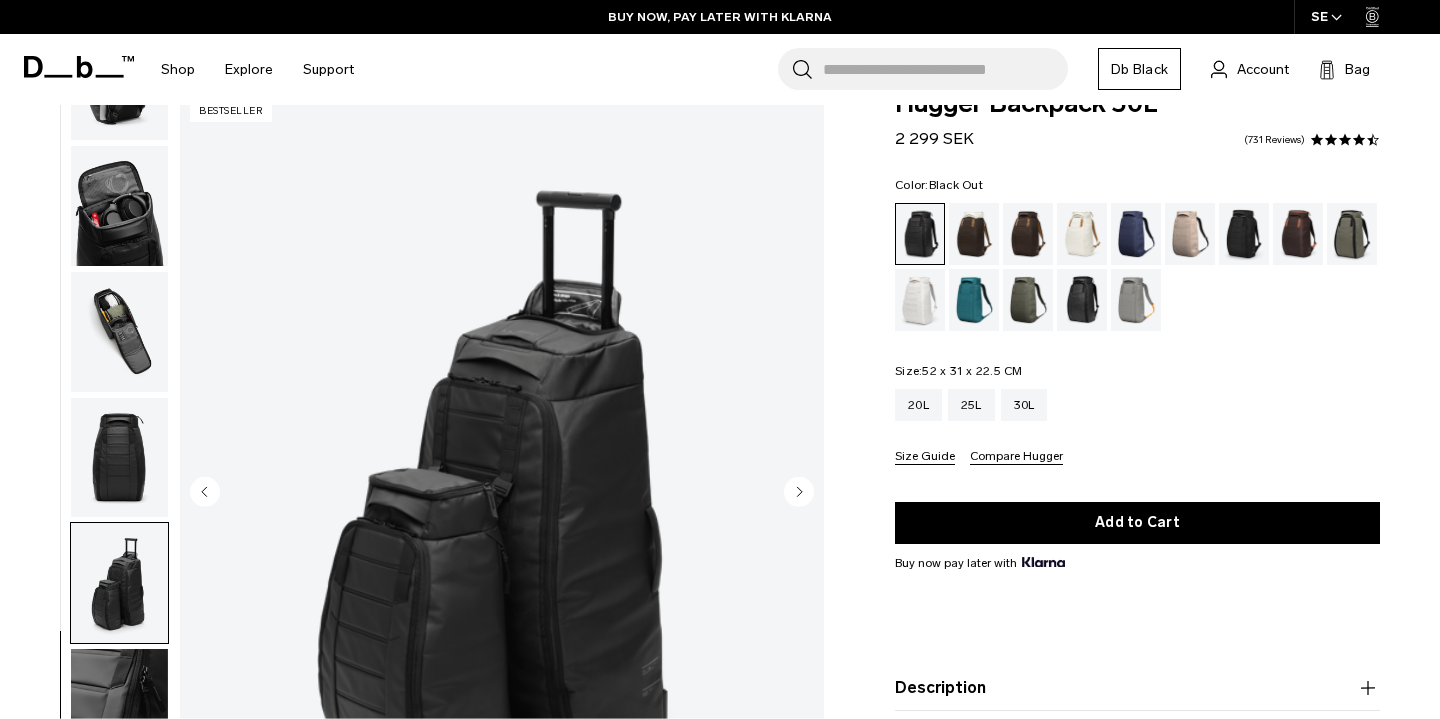 click 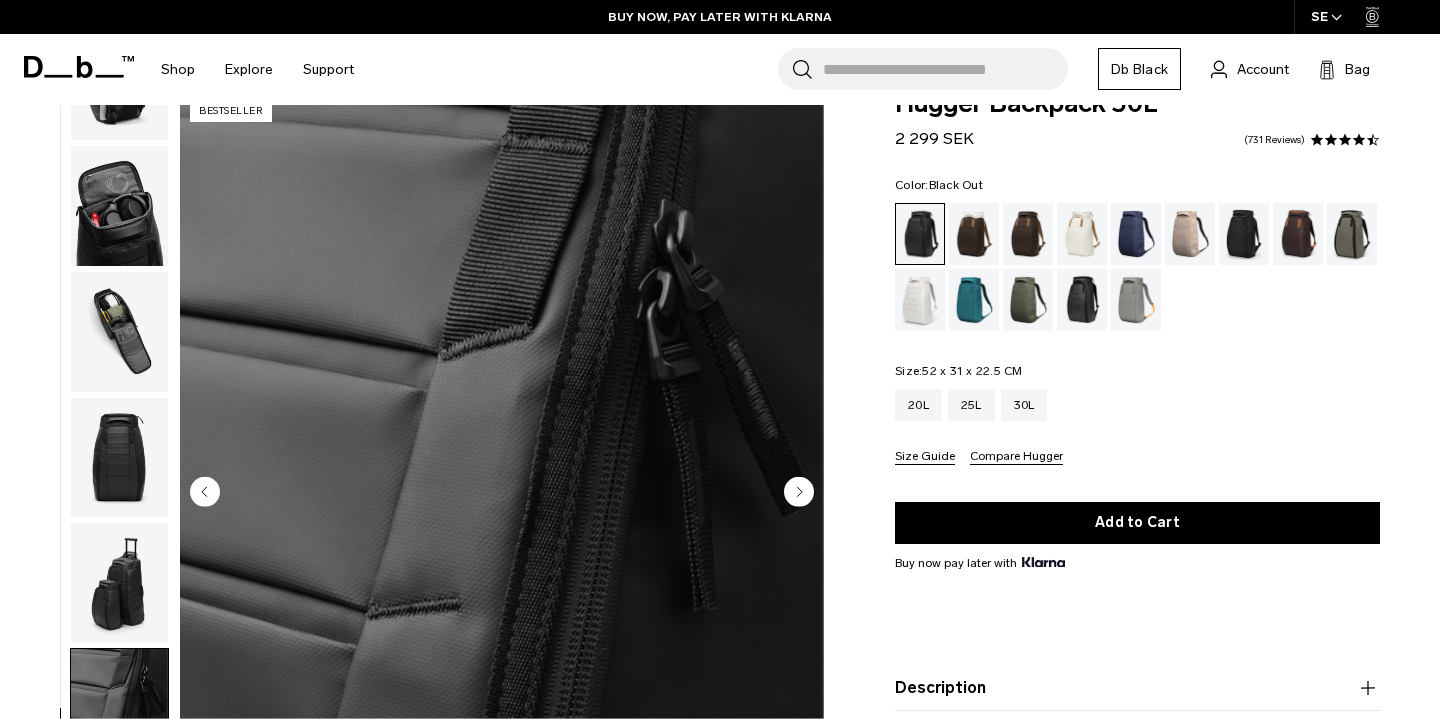 click 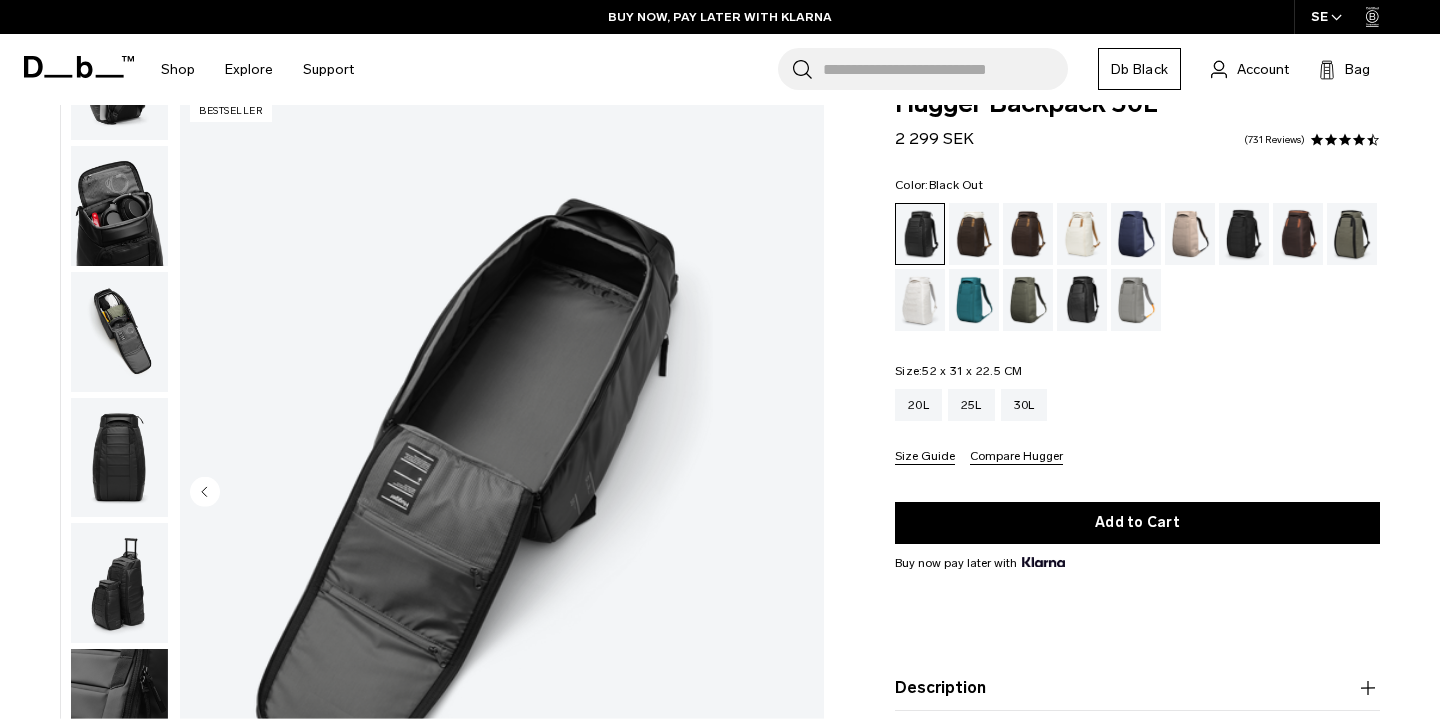 click at bounding box center [502, 493] 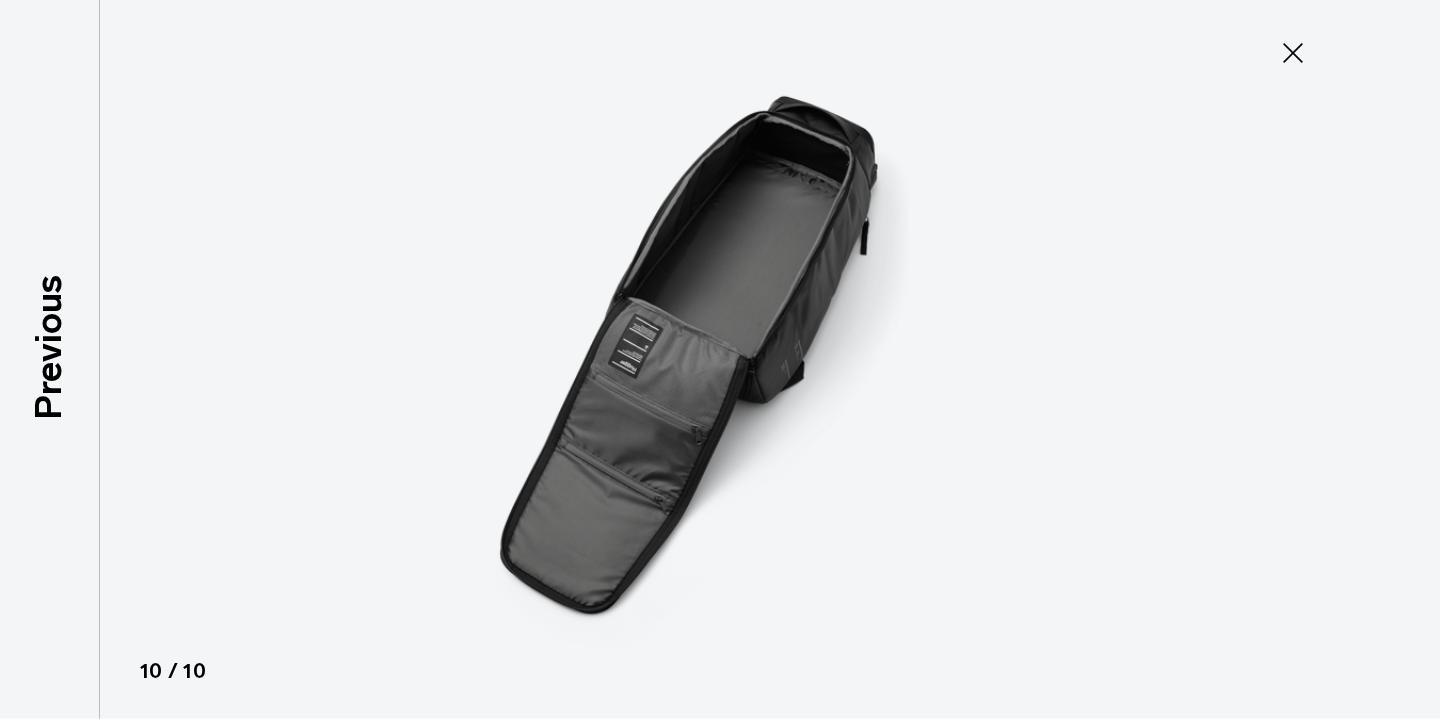 click on "Close" at bounding box center [1293, 53] 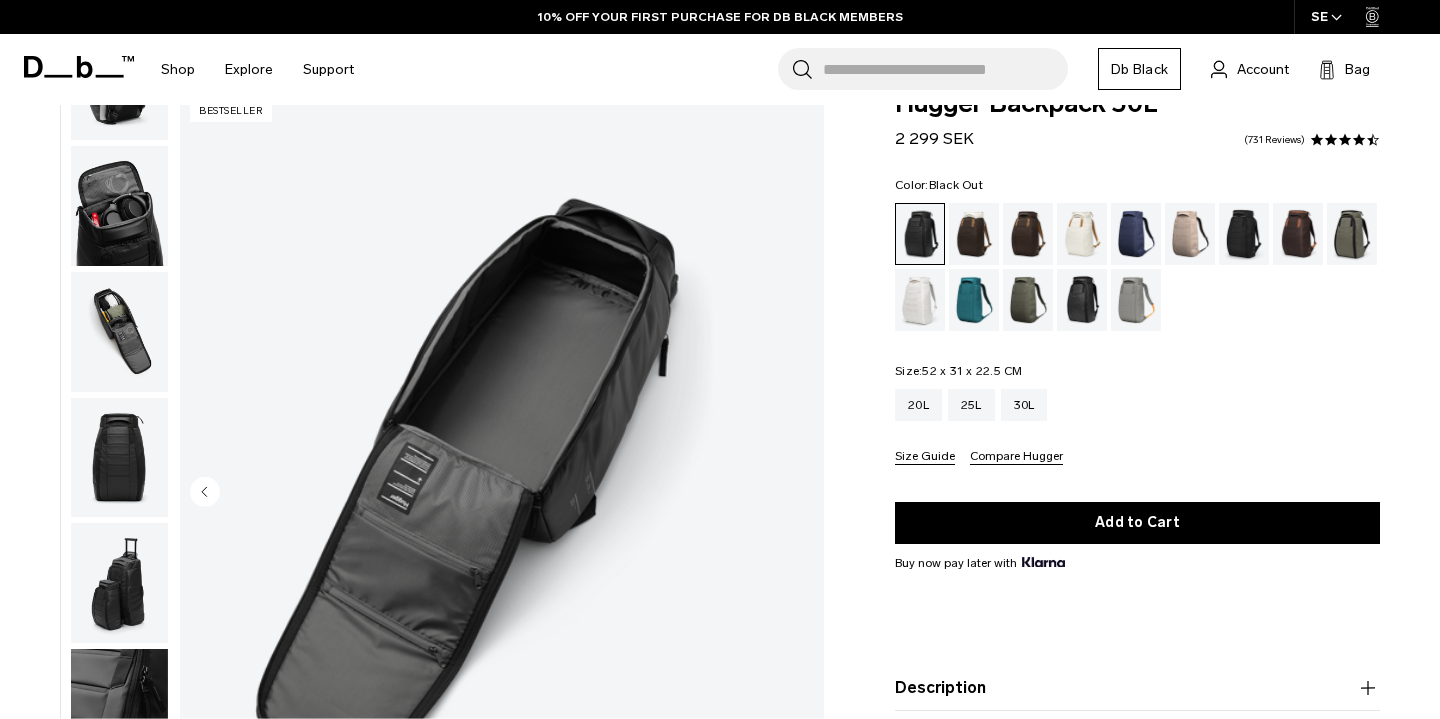 click at bounding box center [119, 332] 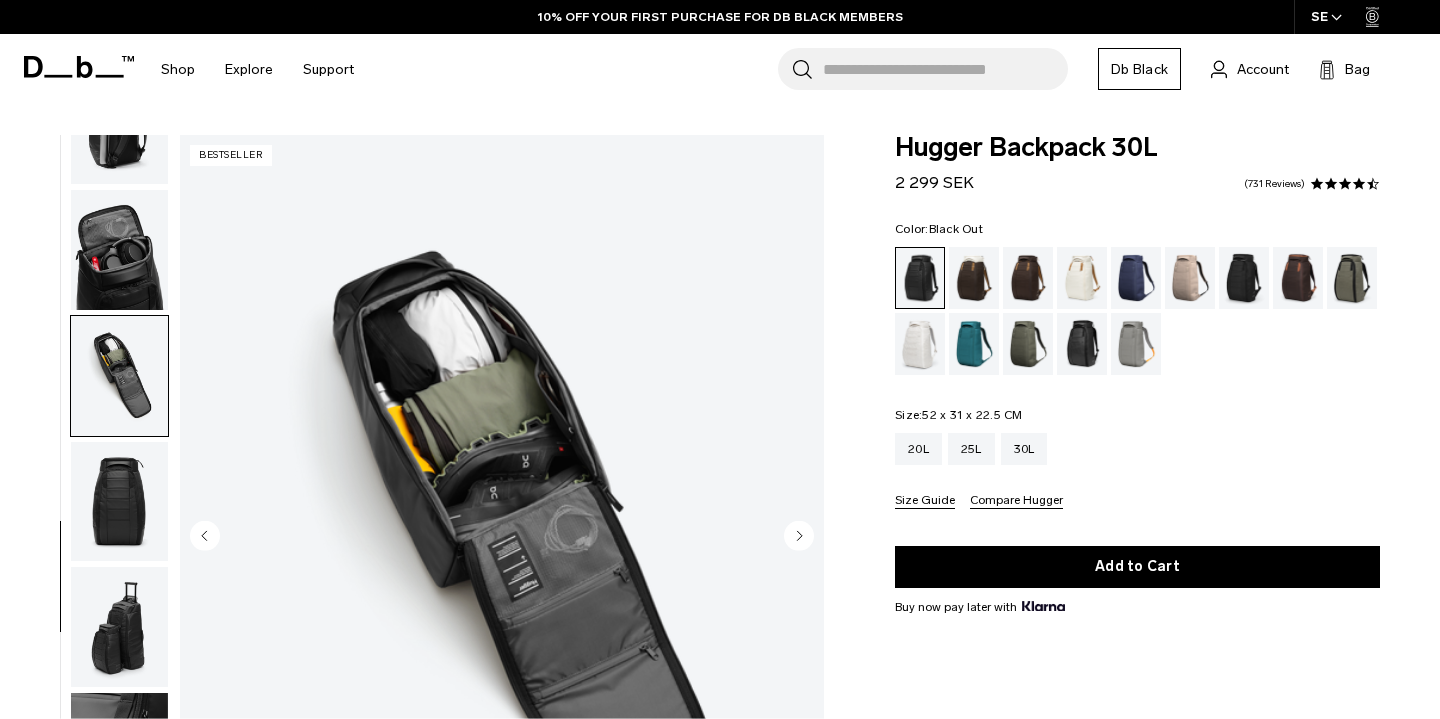 scroll, scrollTop: 0, scrollLeft: 0, axis: both 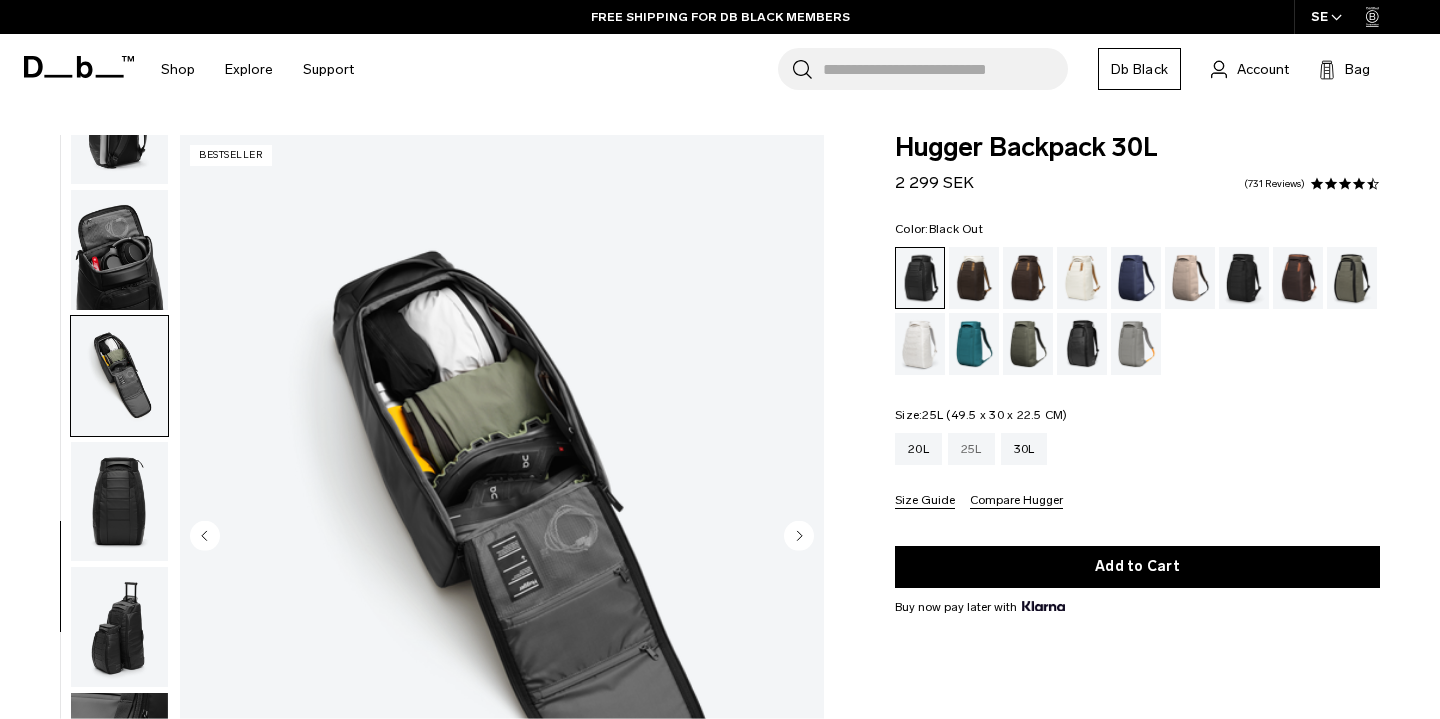click on "25L" at bounding box center (971, 449) 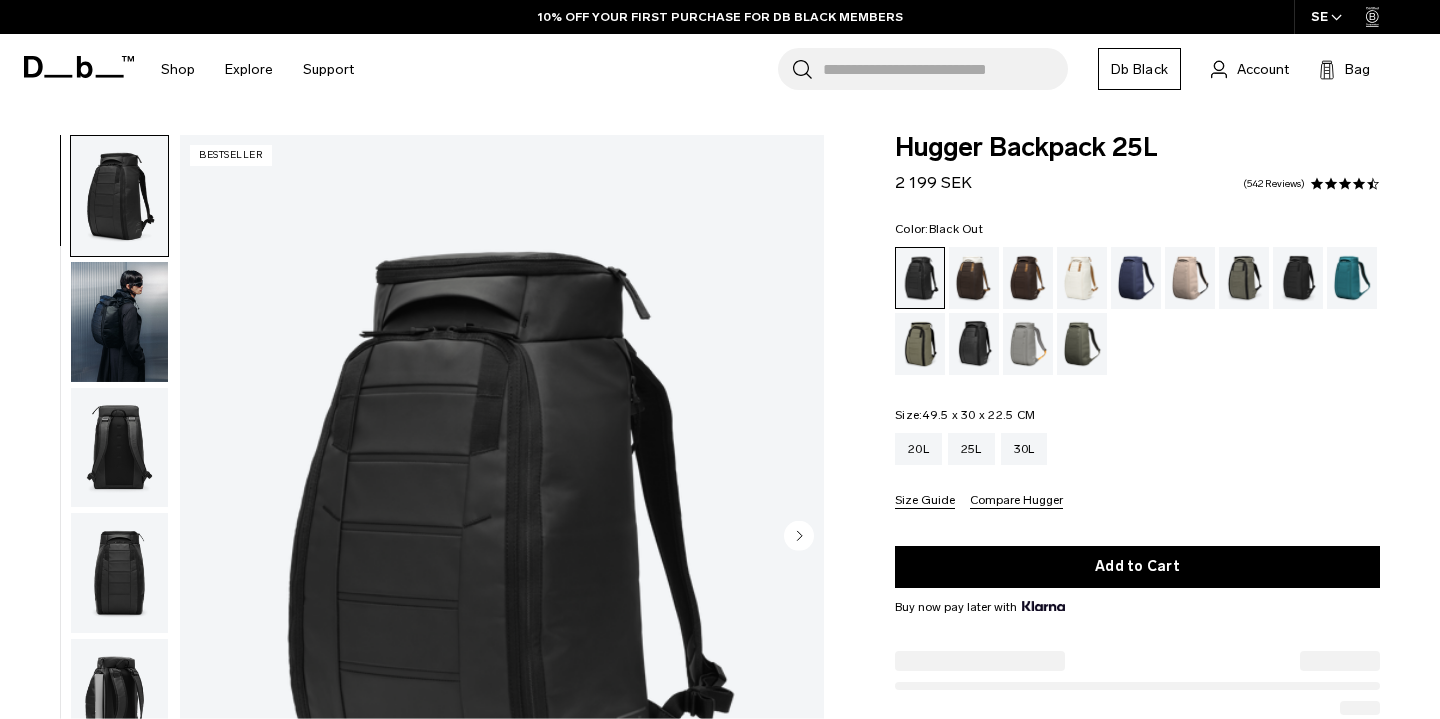scroll, scrollTop: 0, scrollLeft: 0, axis: both 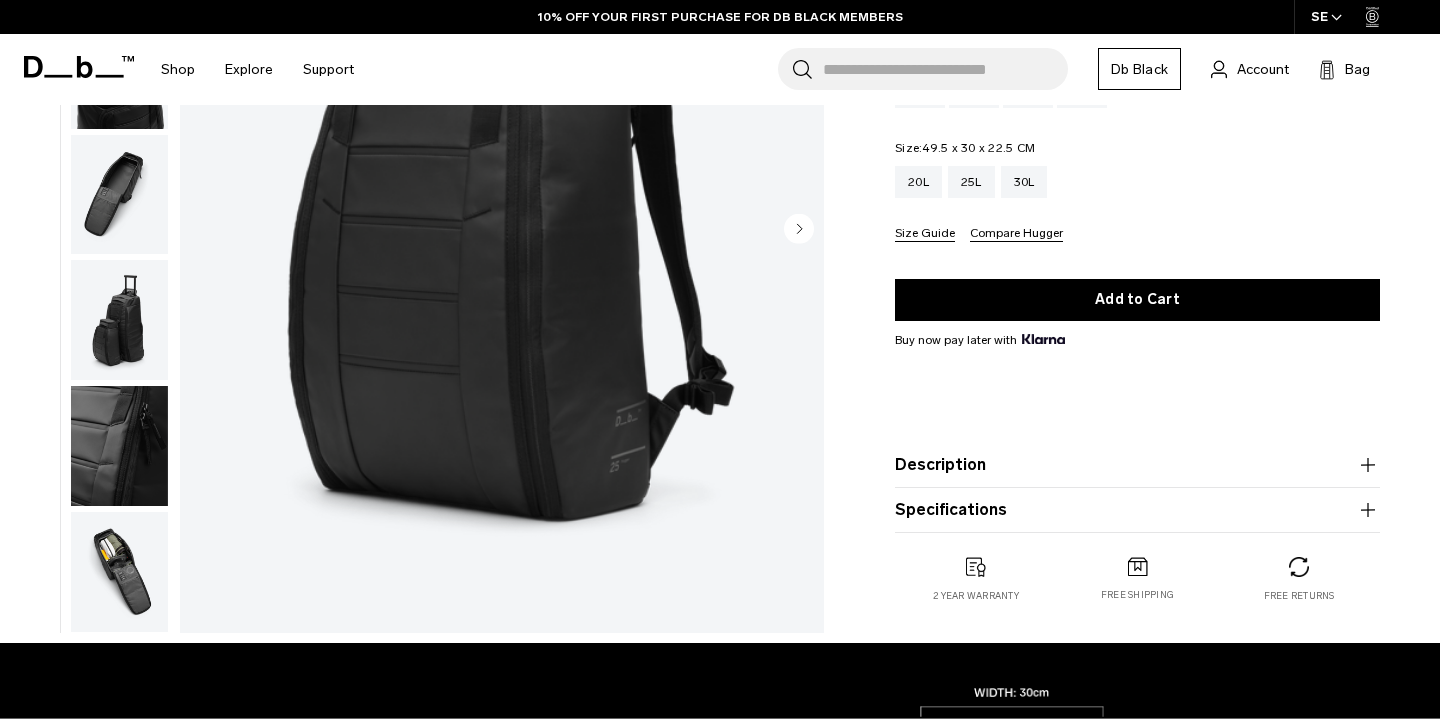 click at bounding box center (119, 572) 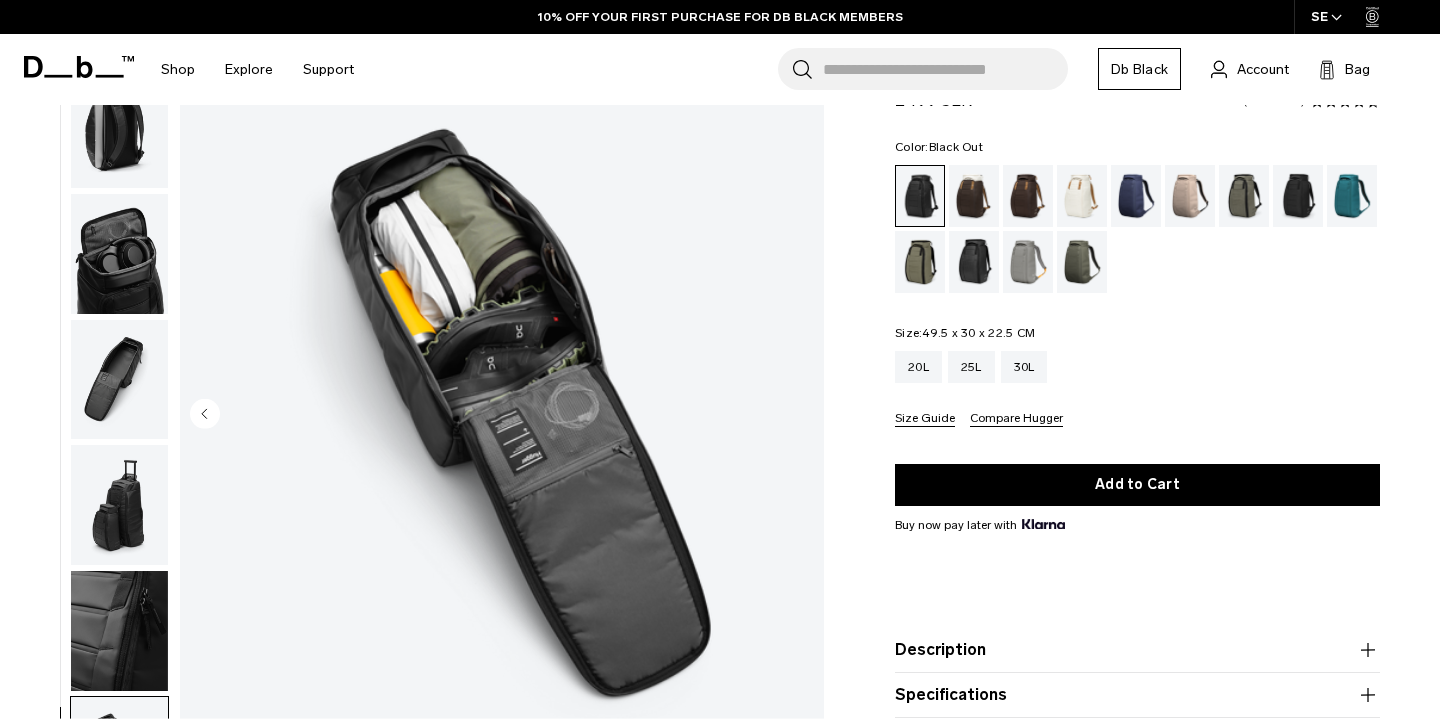 scroll, scrollTop: 78, scrollLeft: 0, axis: vertical 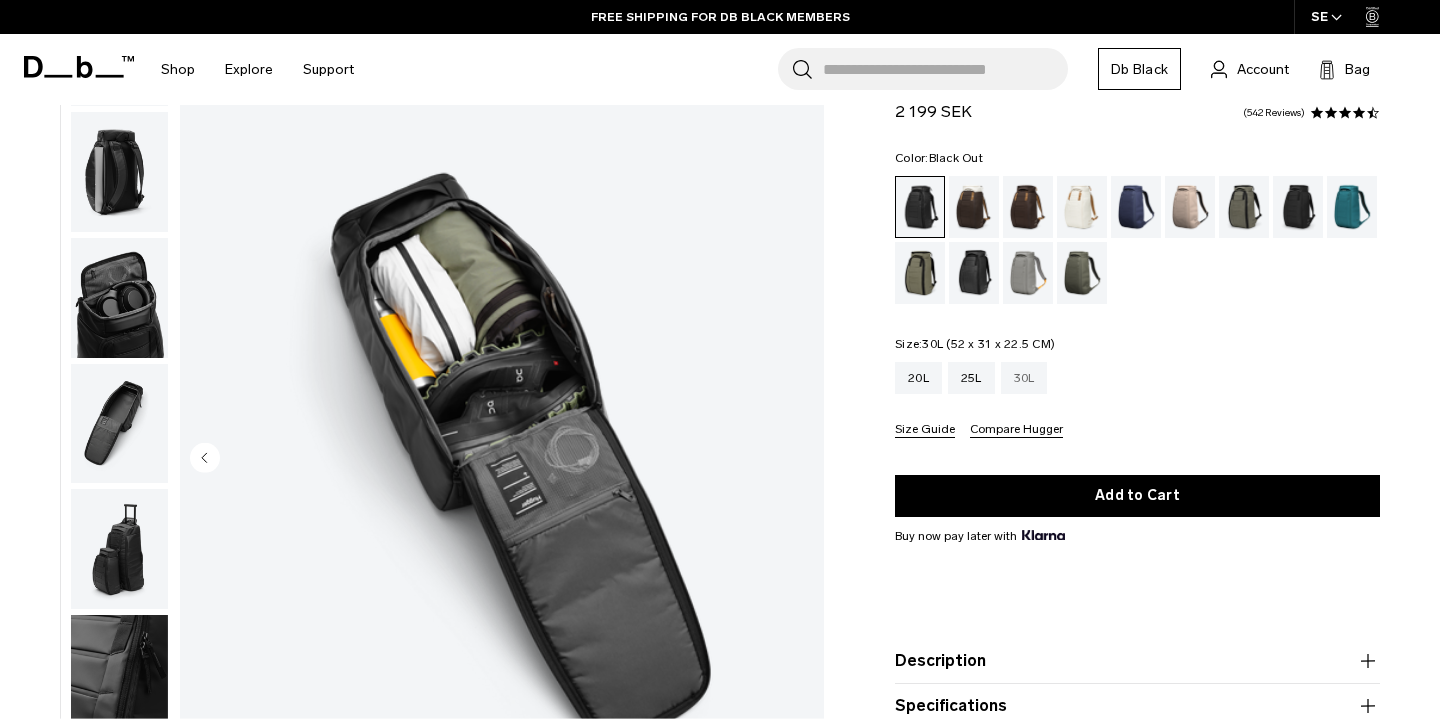 click on "30L" at bounding box center (1024, 378) 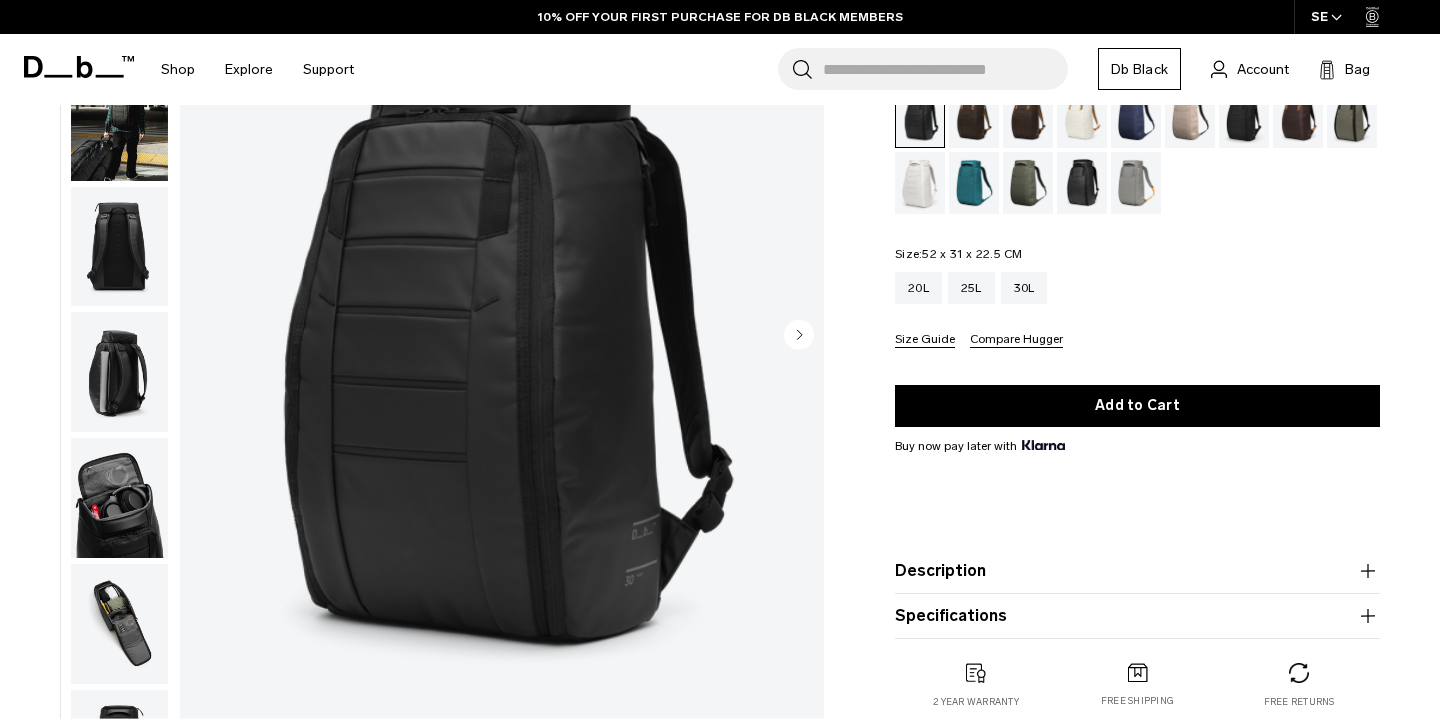 scroll, scrollTop: 201, scrollLeft: 0, axis: vertical 